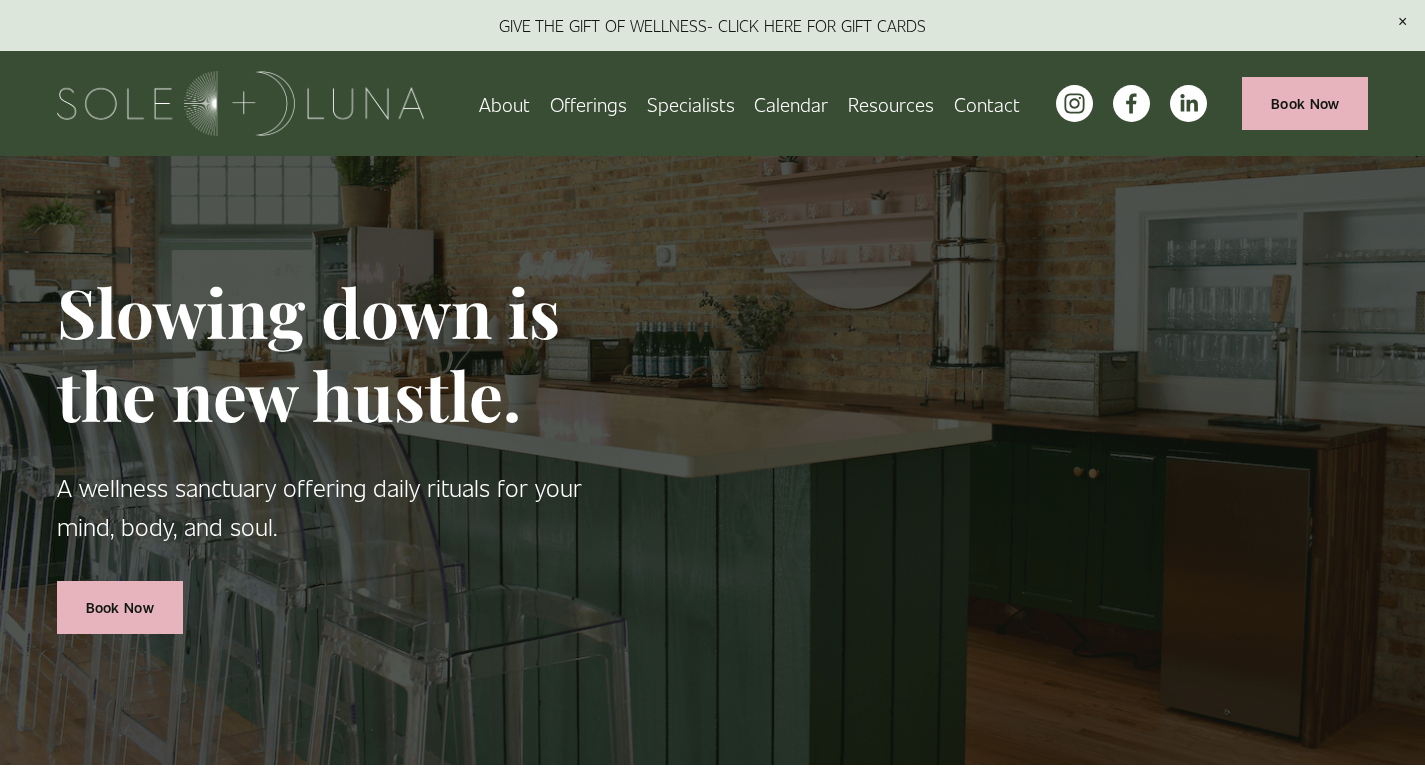 scroll, scrollTop: 0, scrollLeft: 0, axis: both 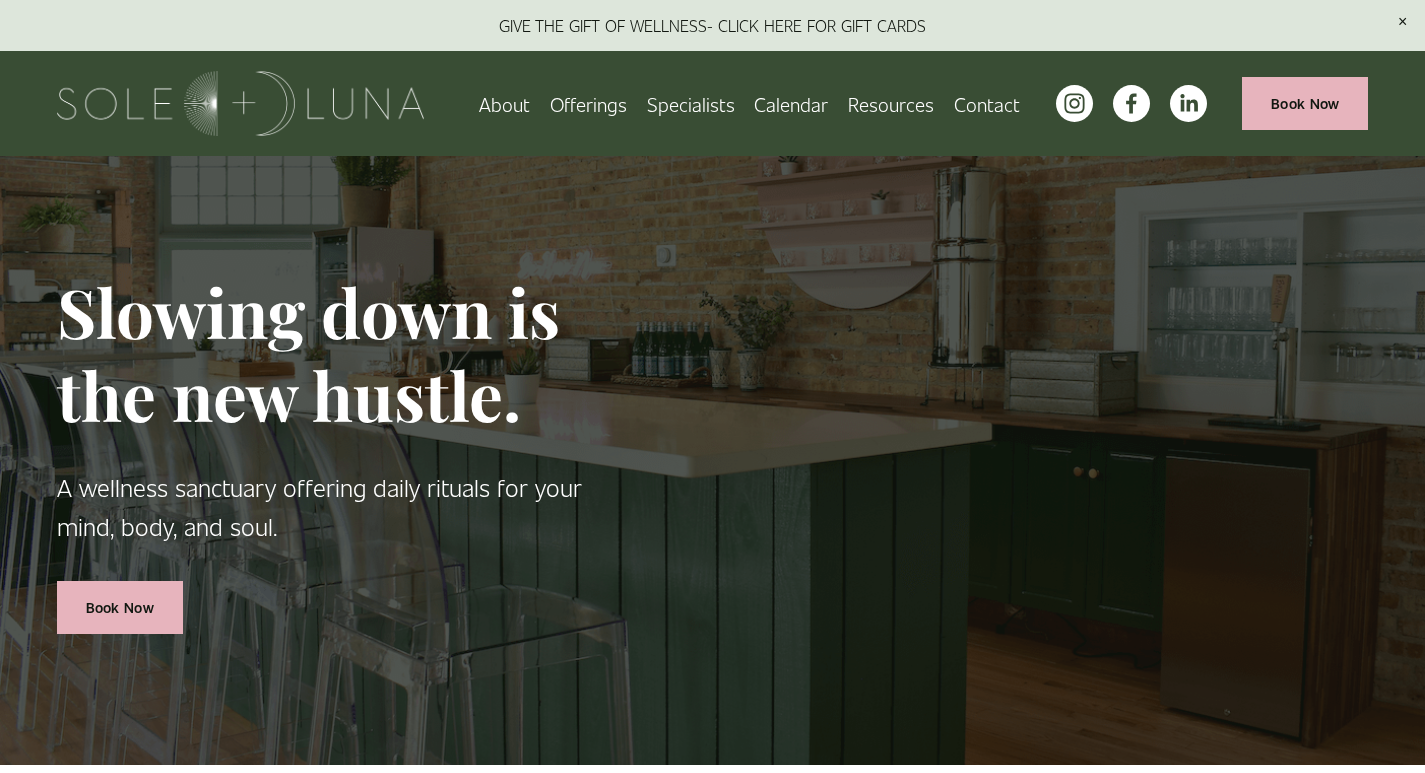 click on "About" at bounding box center (504, 103) 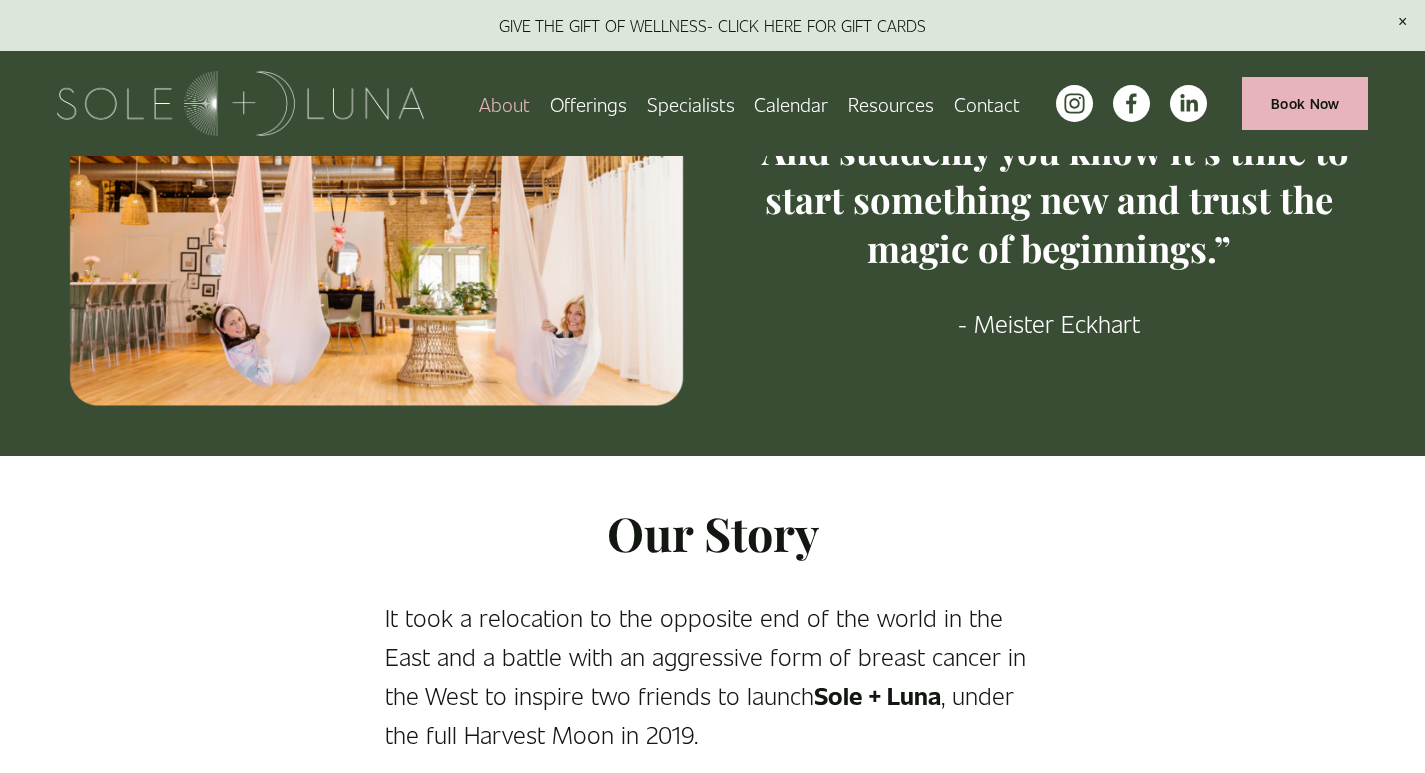 scroll, scrollTop: 0, scrollLeft: 0, axis: both 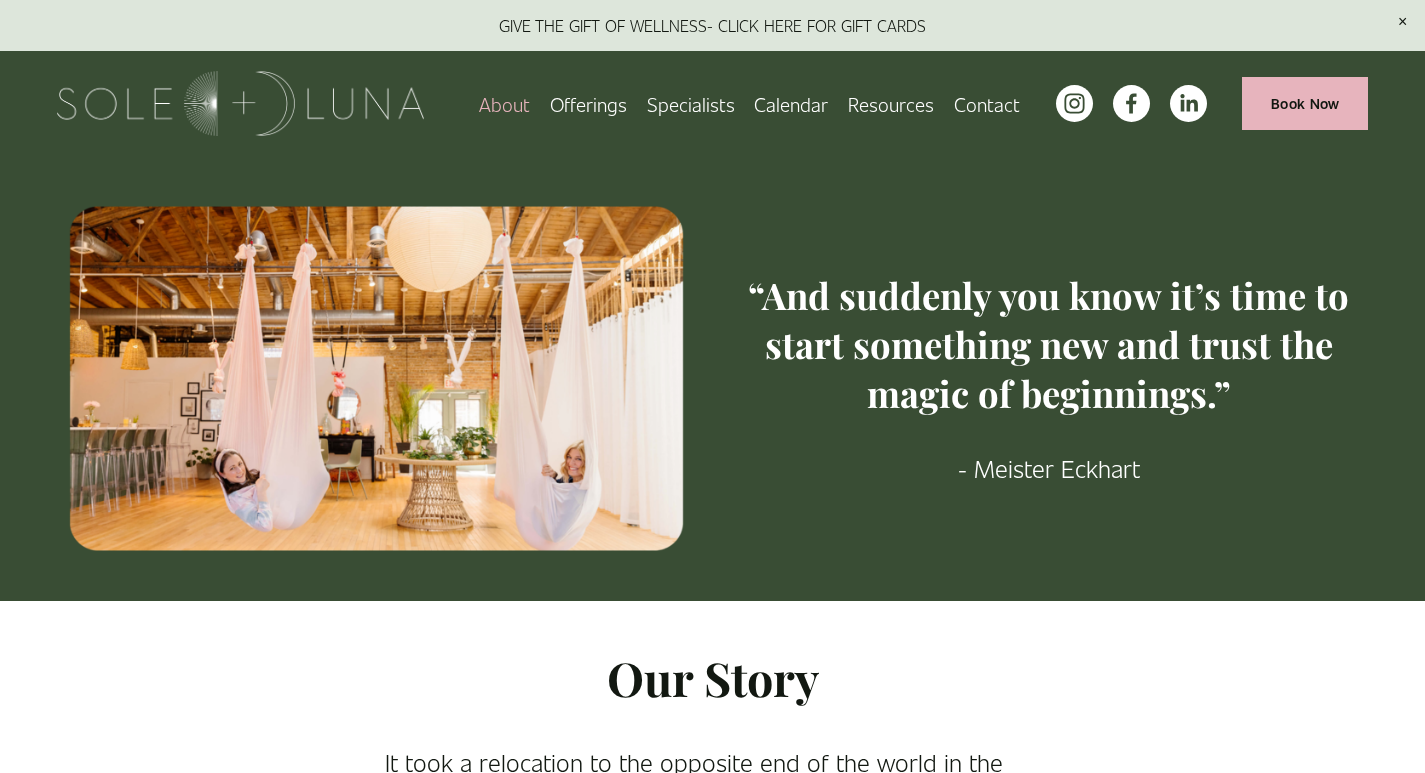 click on "Contact" at bounding box center (987, 103) 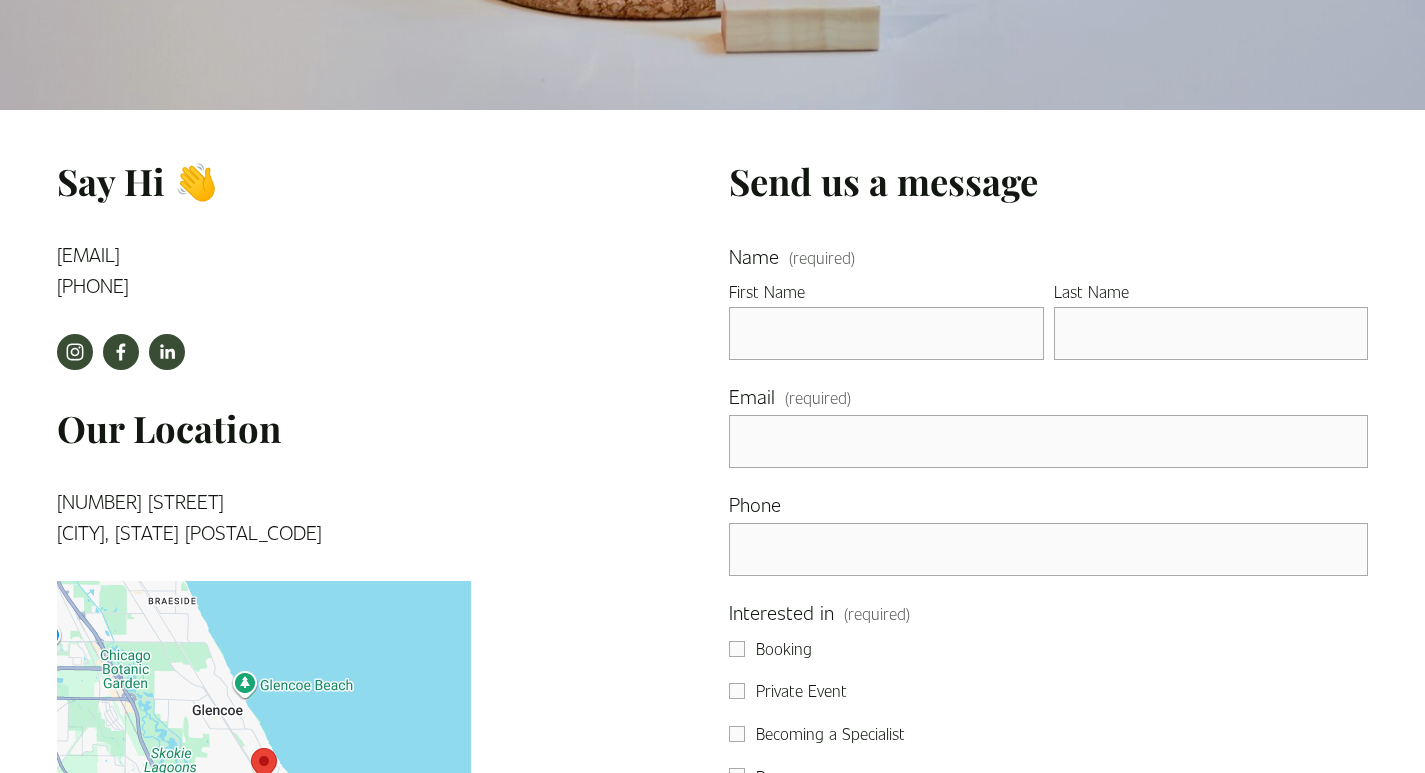 scroll, scrollTop: 1000, scrollLeft: 0, axis: vertical 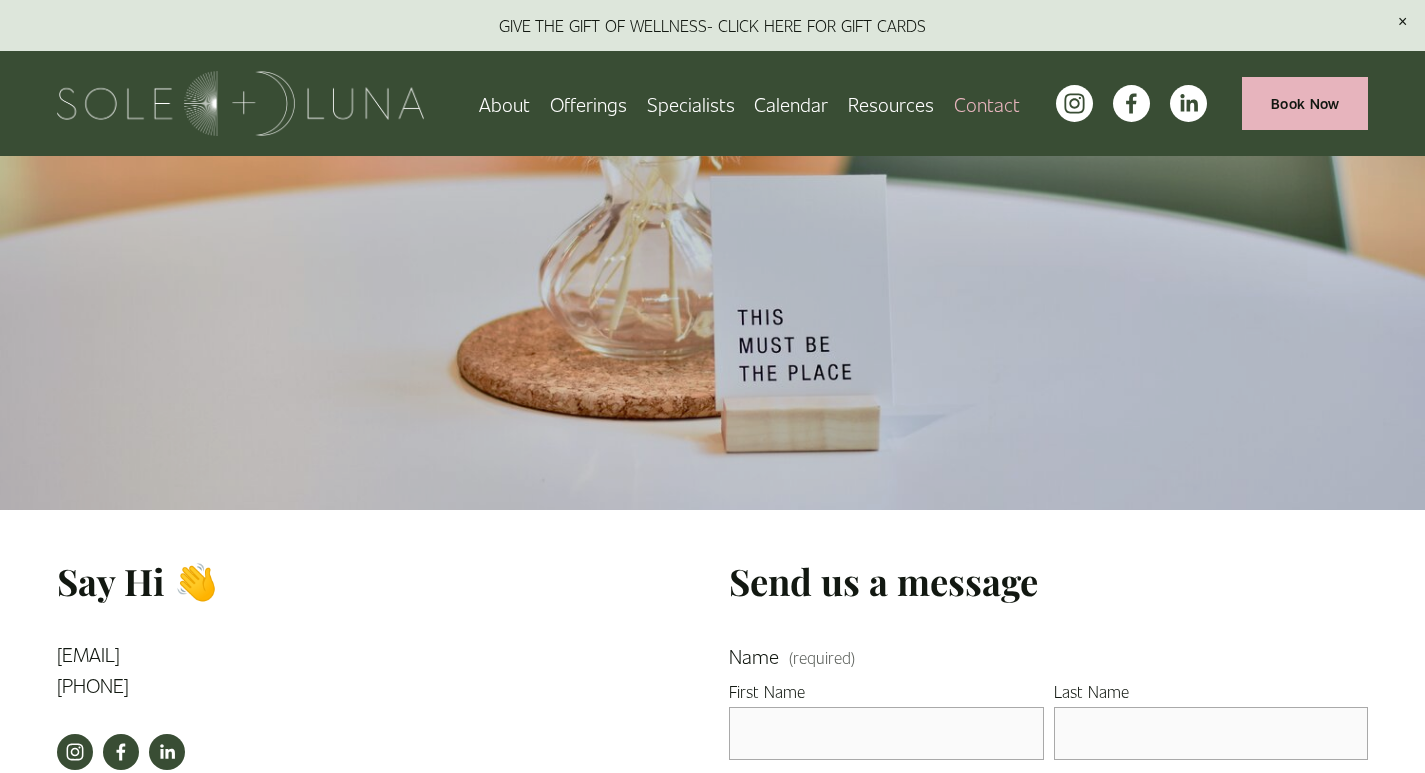 click on "Packages/Memberships" at bounding box center (0, 0) 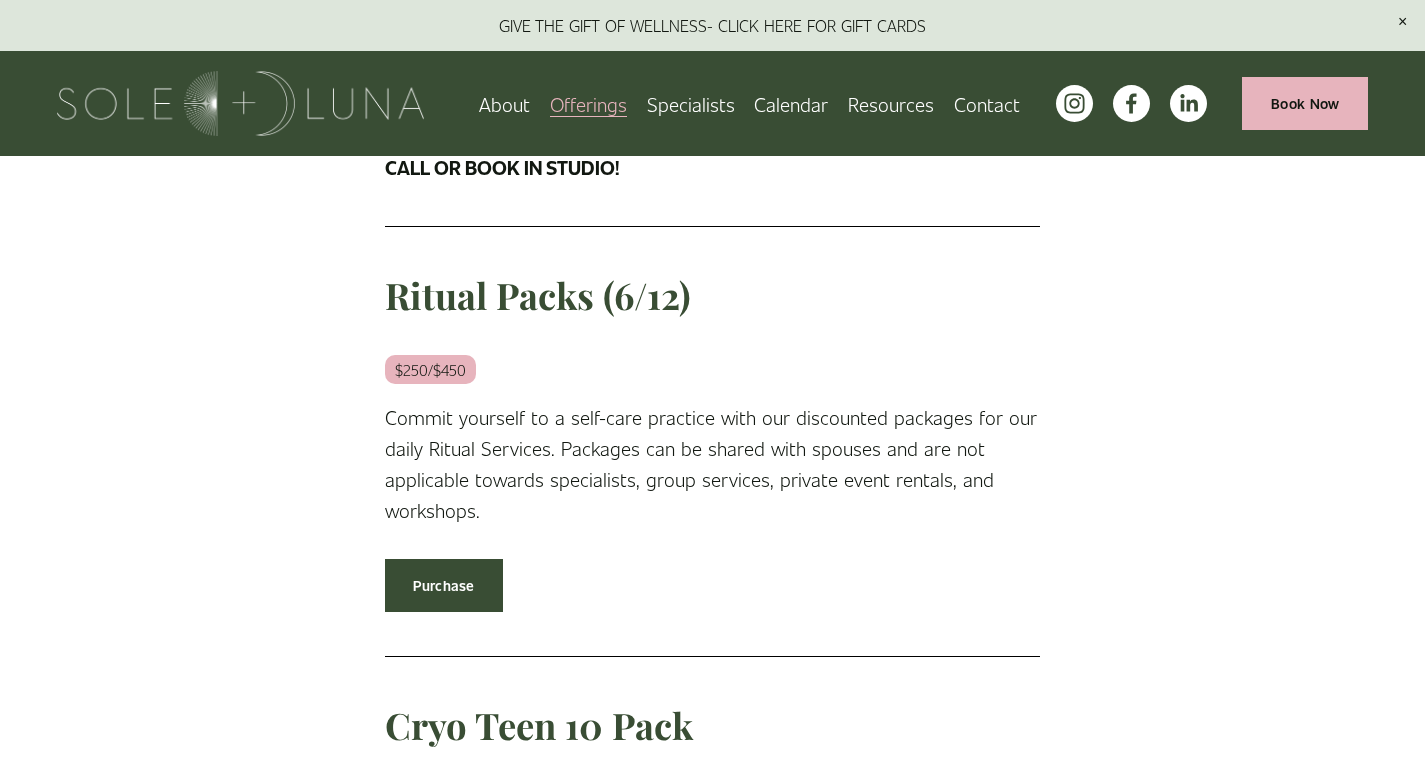scroll, scrollTop: 1292, scrollLeft: 0, axis: vertical 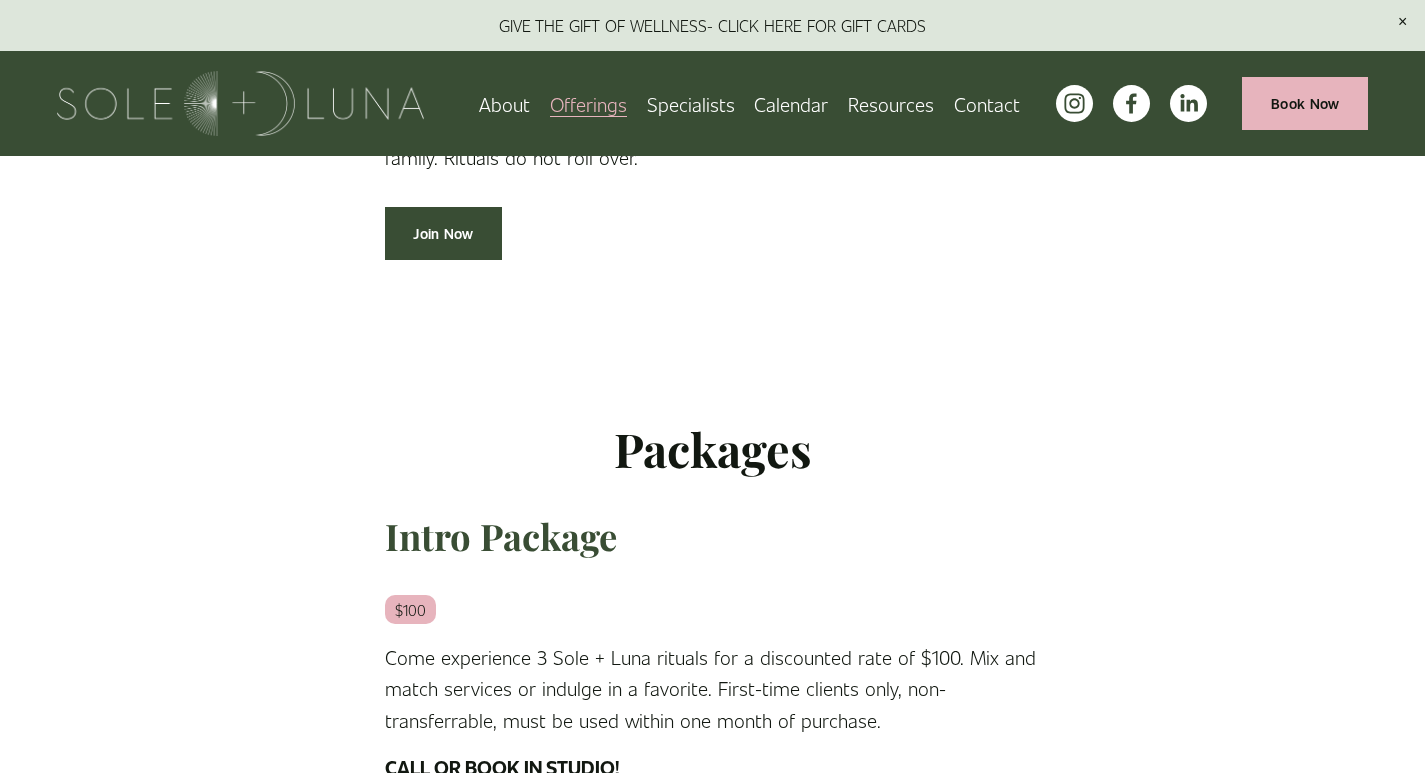 click on "Meditations" at bounding box center (0, 0) 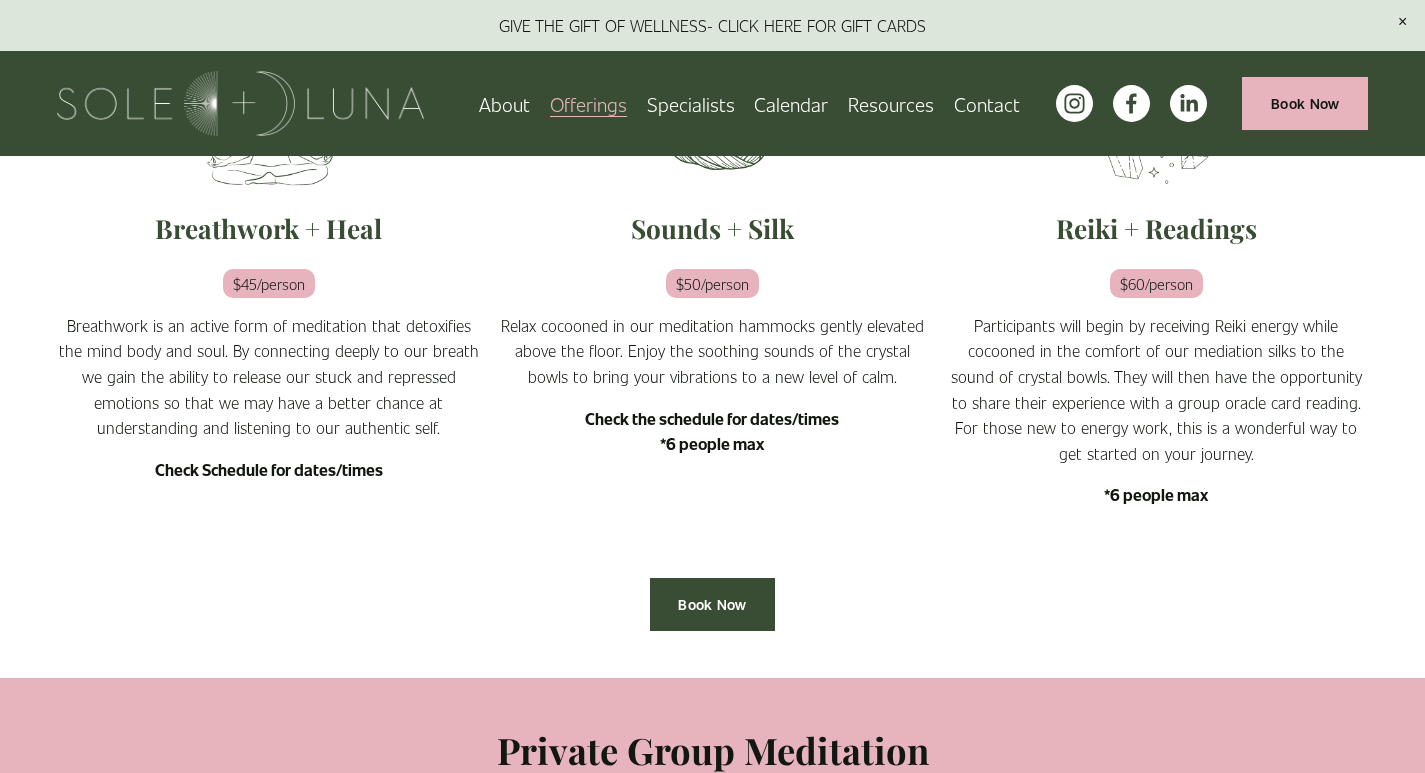 scroll, scrollTop: 37, scrollLeft: 0, axis: vertical 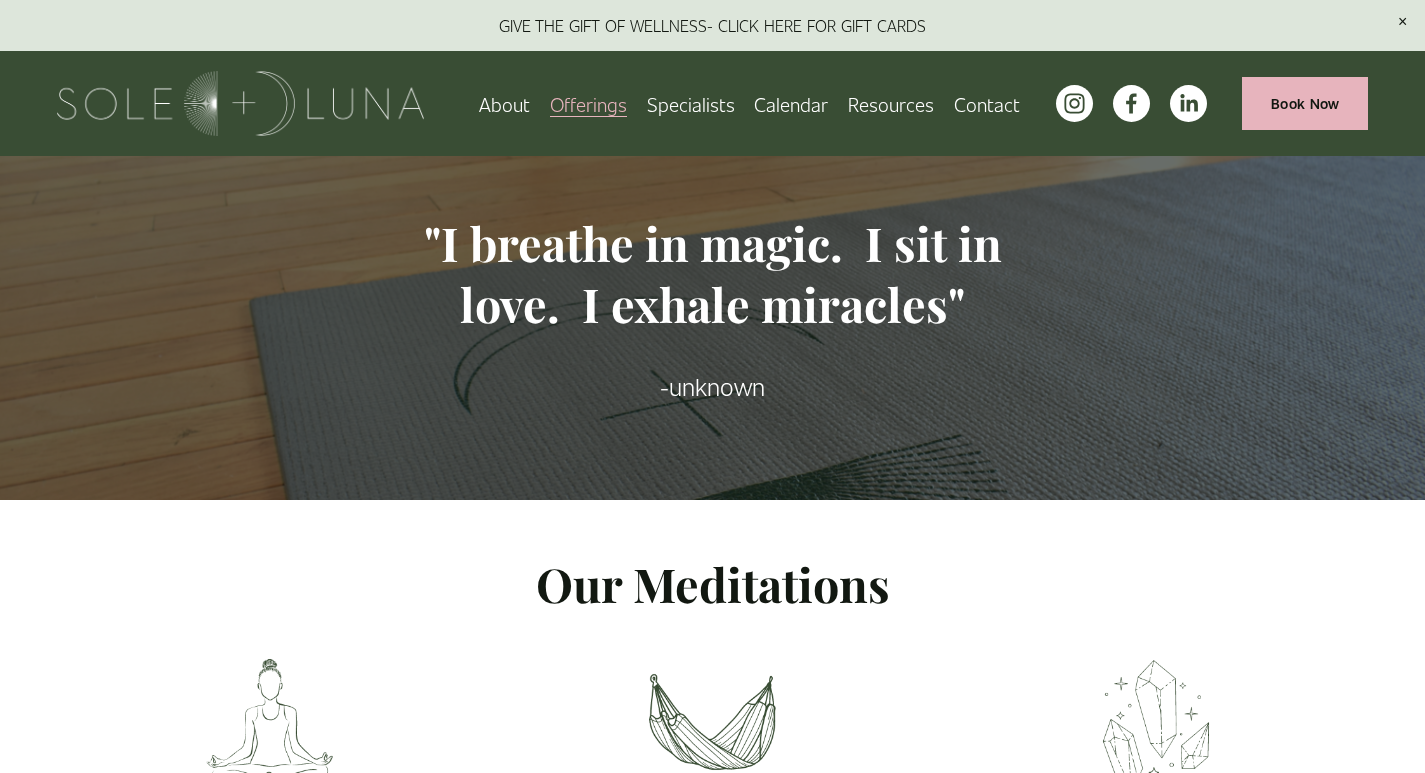 click on "Specialists" at bounding box center [691, 103] 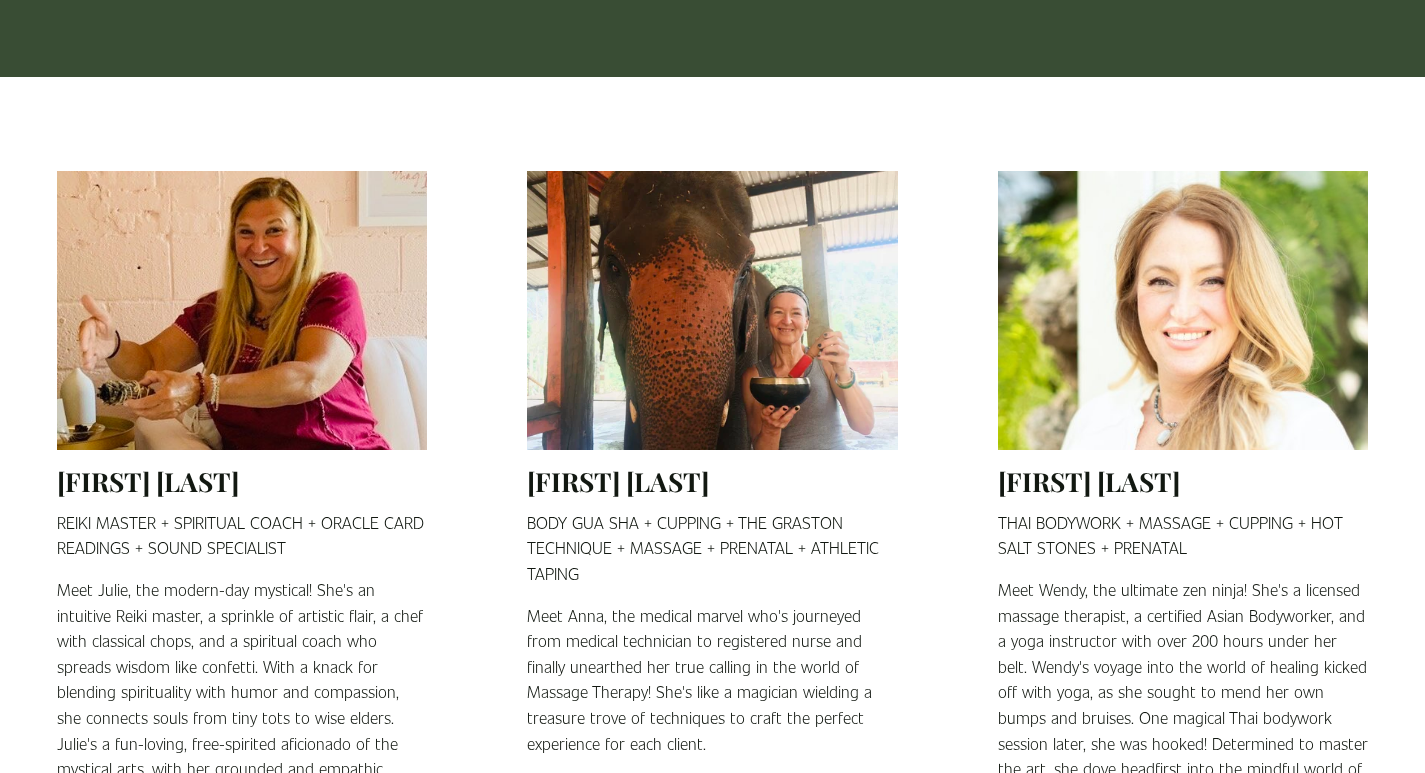 scroll, scrollTop: 0, scrollLeft: 0, axis: both 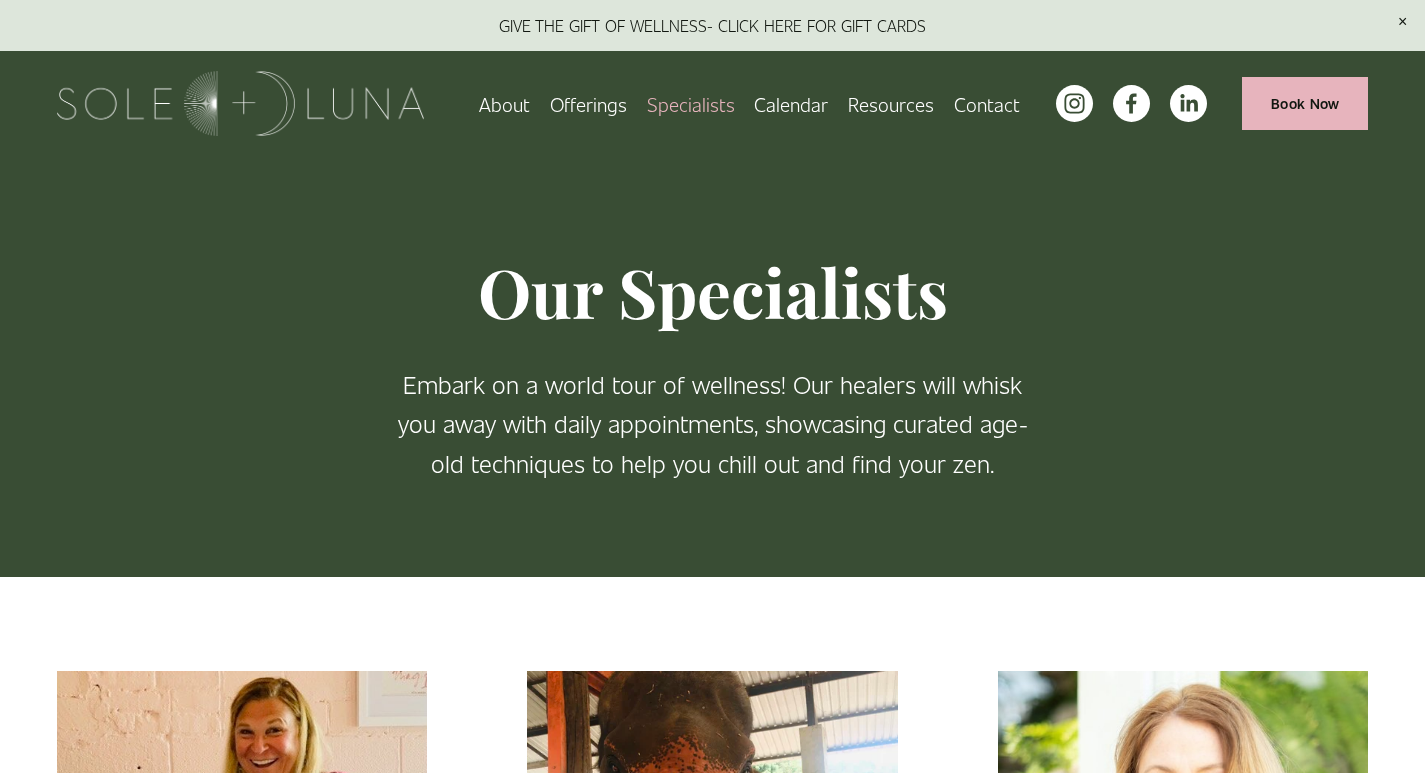 click on "Contact" at bounding box center (987, 103) 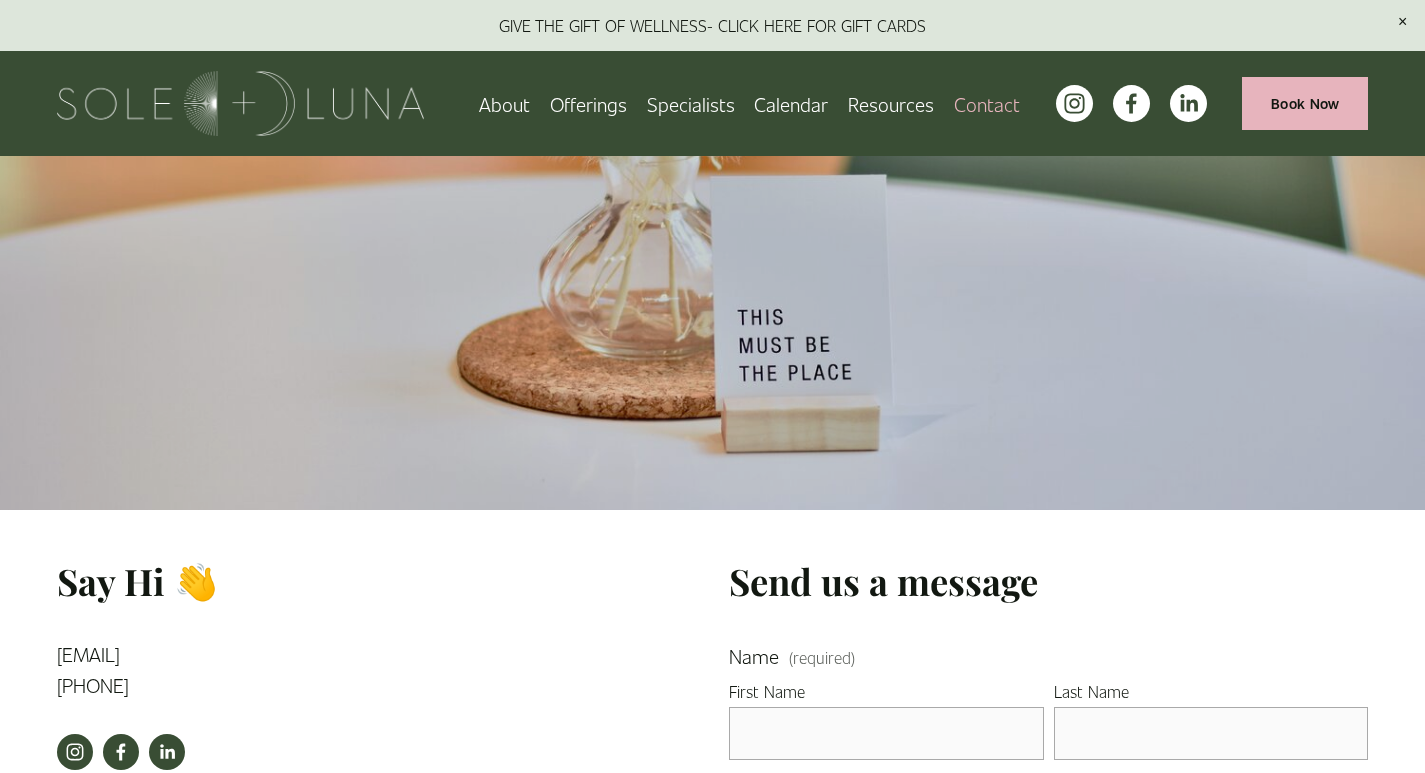 scroll, scrollTop: 0, scrollLeft: 0, axis: both 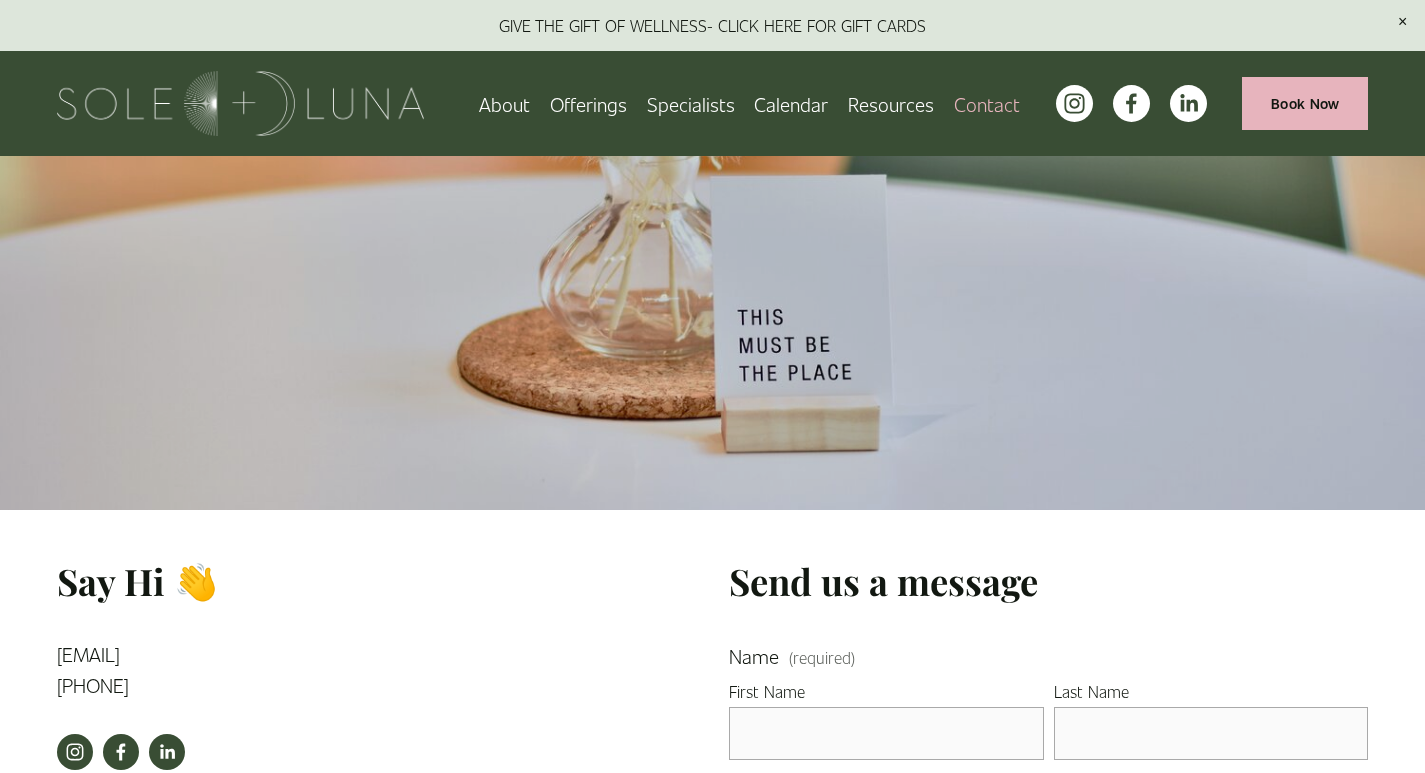 click at bounding box center (600, 574) 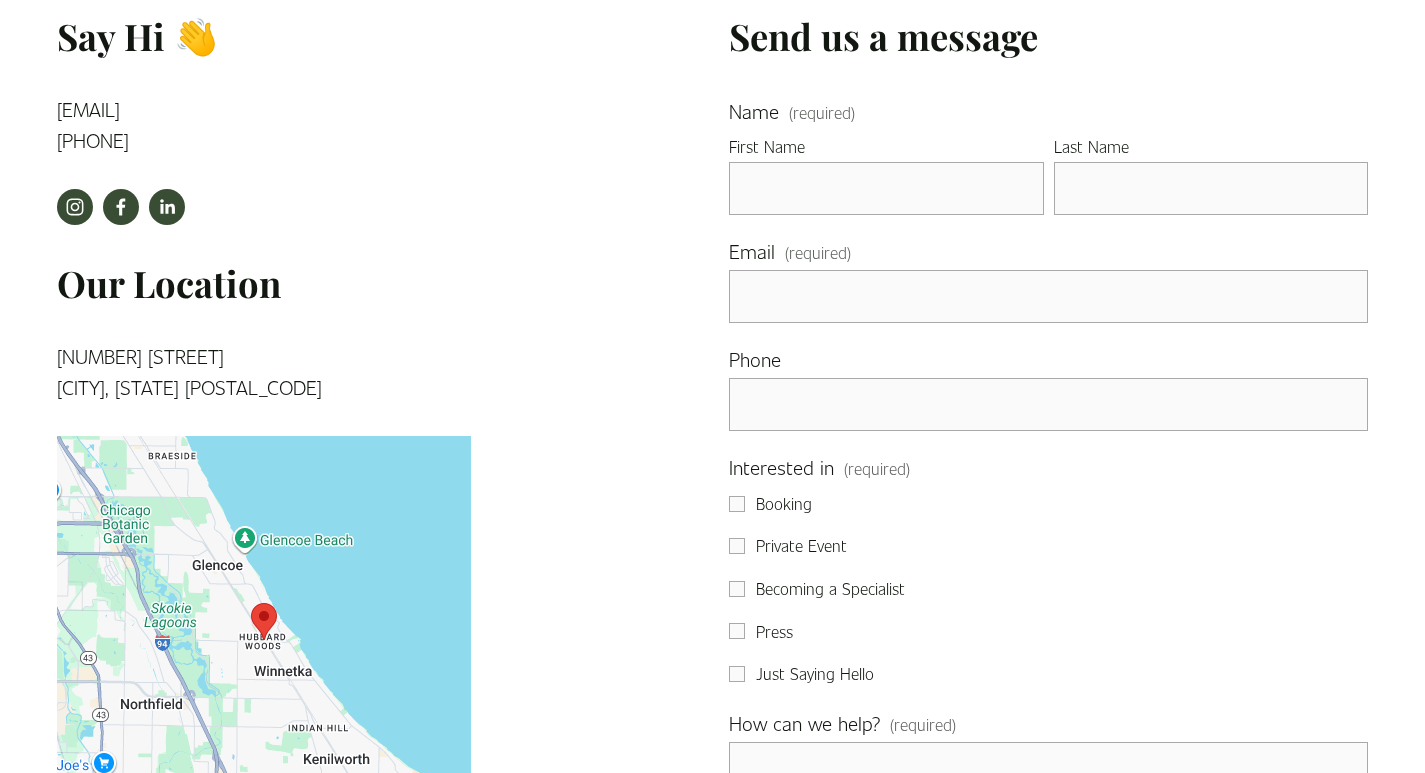 scroll, scrollTop: 500, scrollLeft: 0, axis: vertical 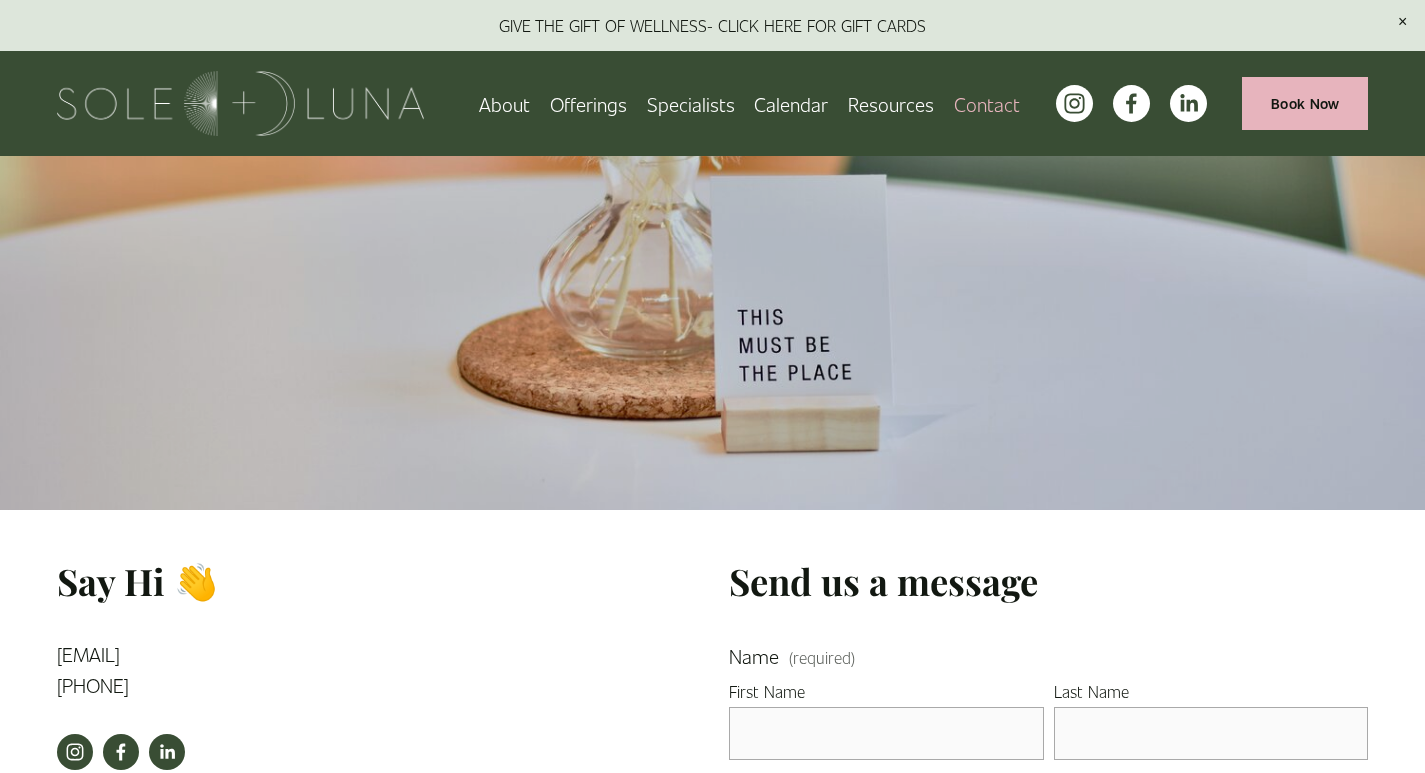 click on "Offerings" at bounding box center [588, 103] 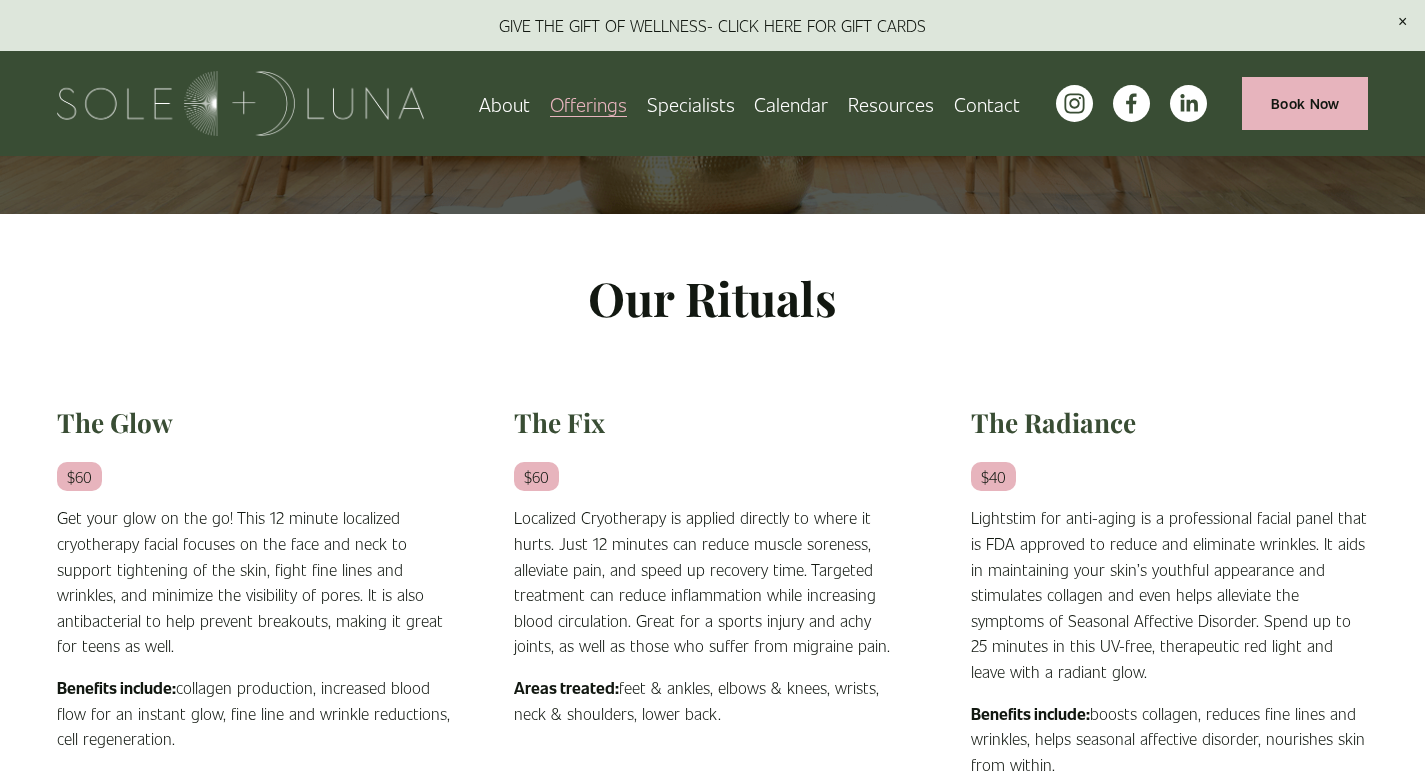 scroll, scrollTop: 87, scrollLeft: 0, axis: vertical 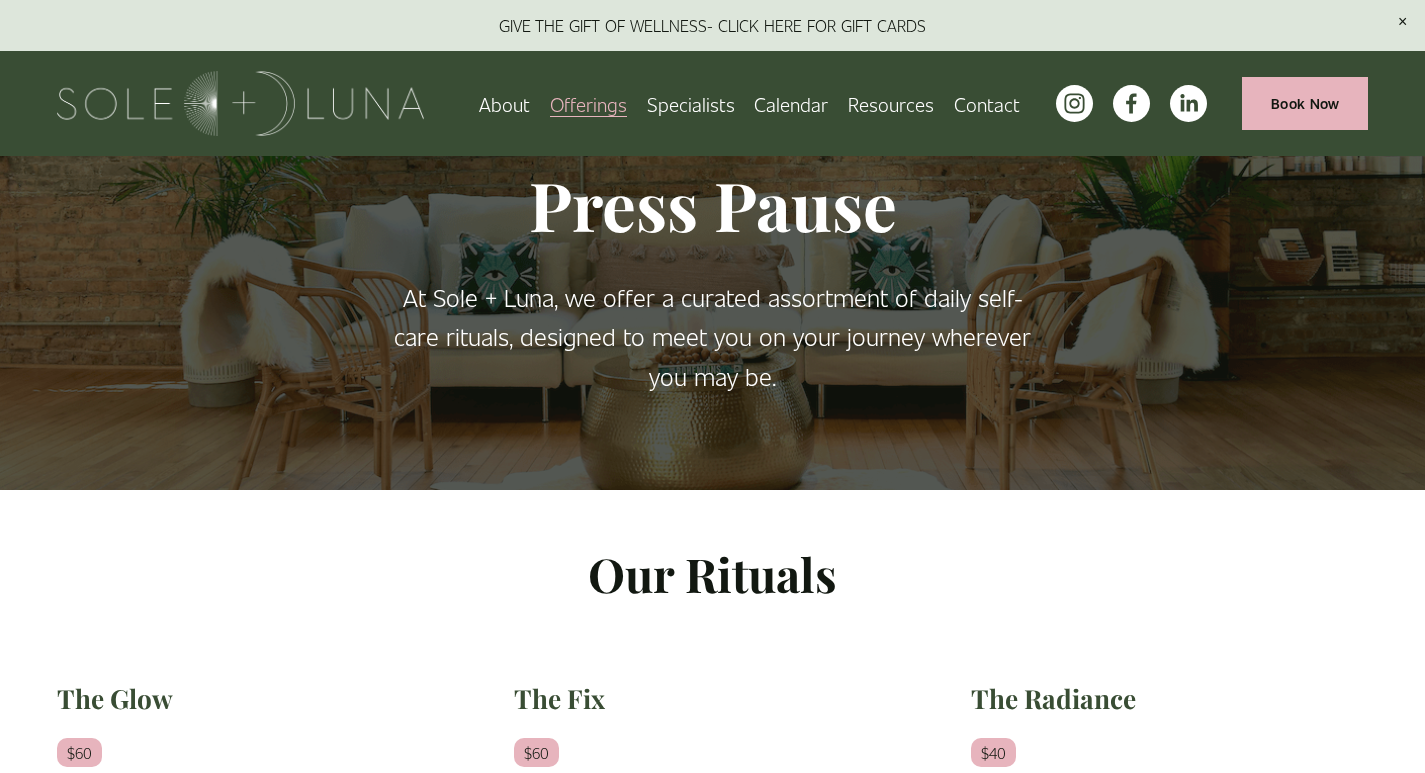 click on "Packages/Memberships" at bounding box center [0, 0] 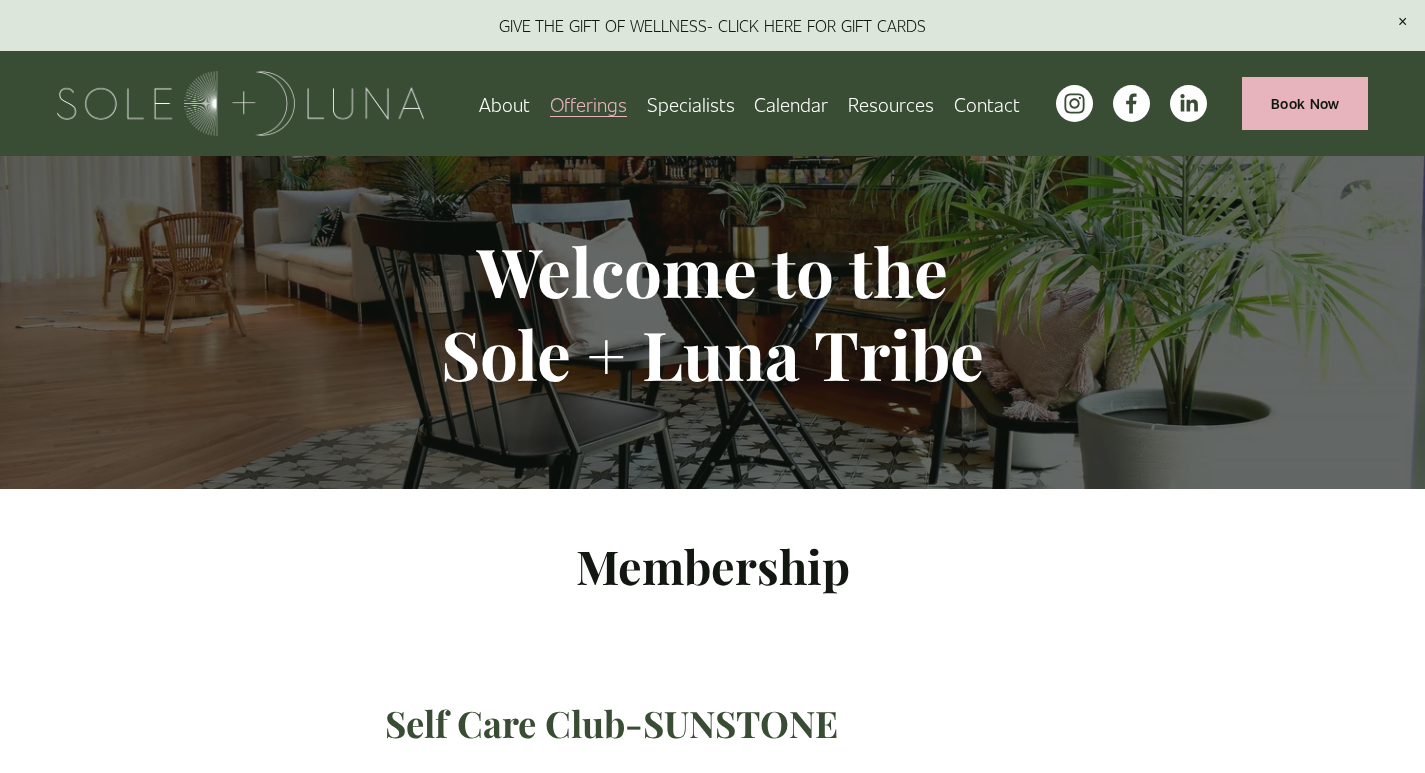 scroll, scrollTop: 0, scrollLeft: 0, axis: both 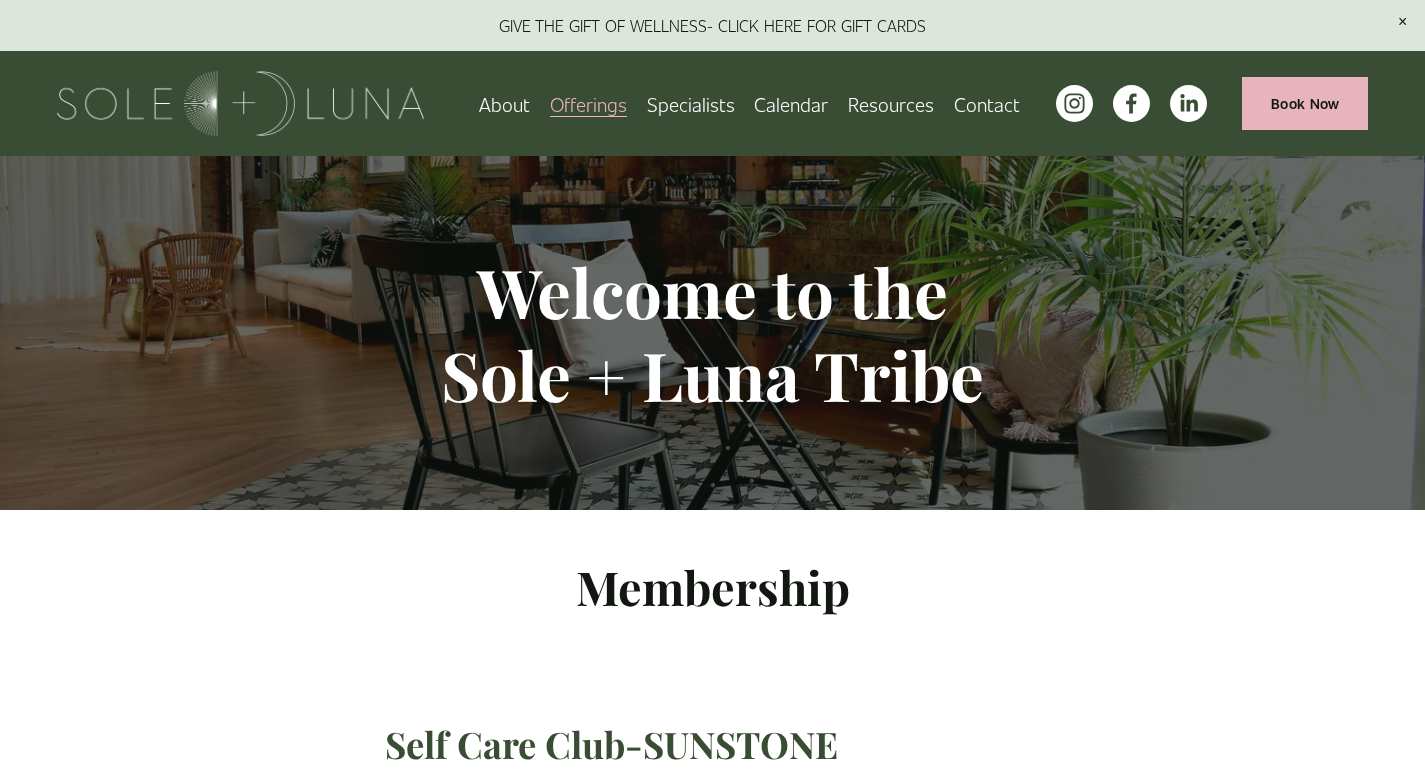 click on "Offerings" at bounding box center (588, 103) 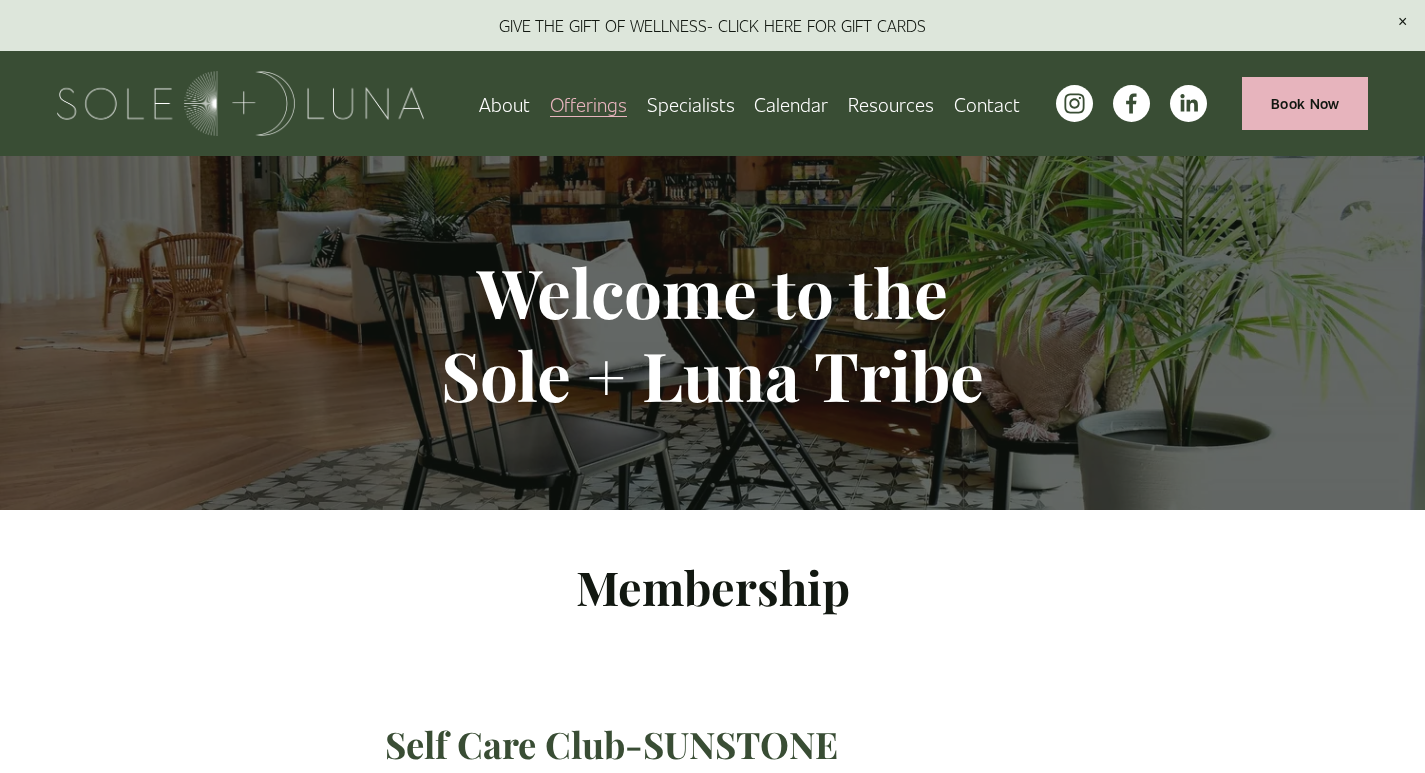 click on "Rituals" at bounding box center (0, 0) 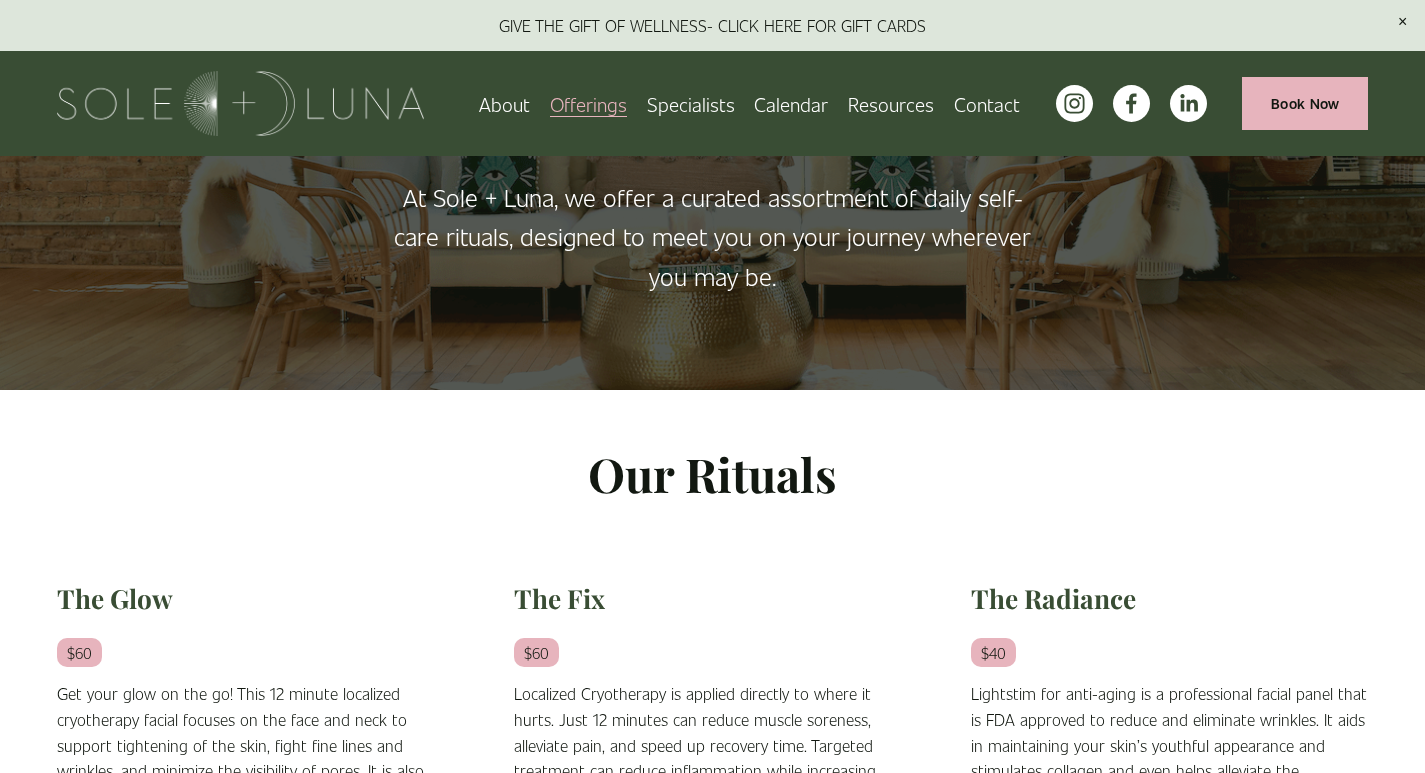 scroll, scrollTop: 0, scrollLeft: 0, axis: both 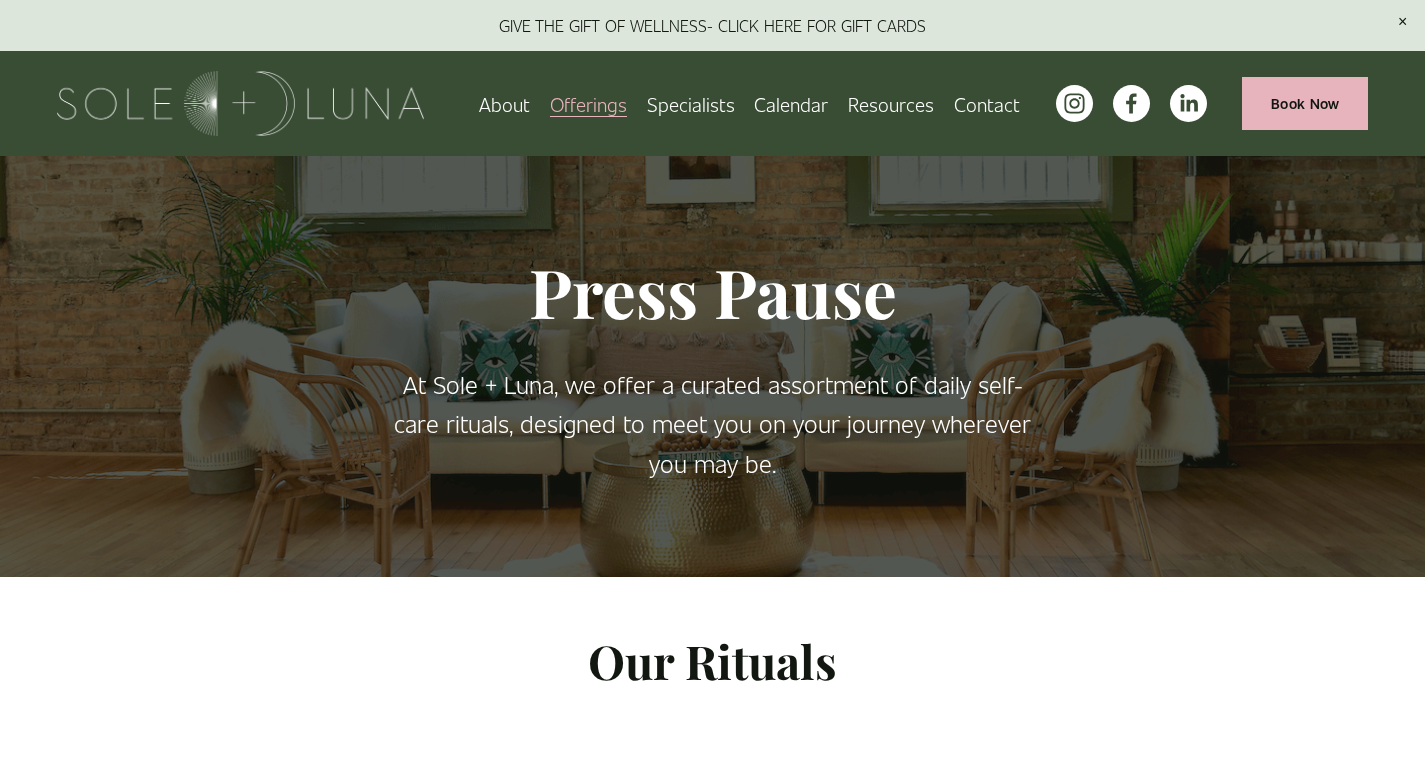 click on "Offerings" at bounding box center (588, 103) 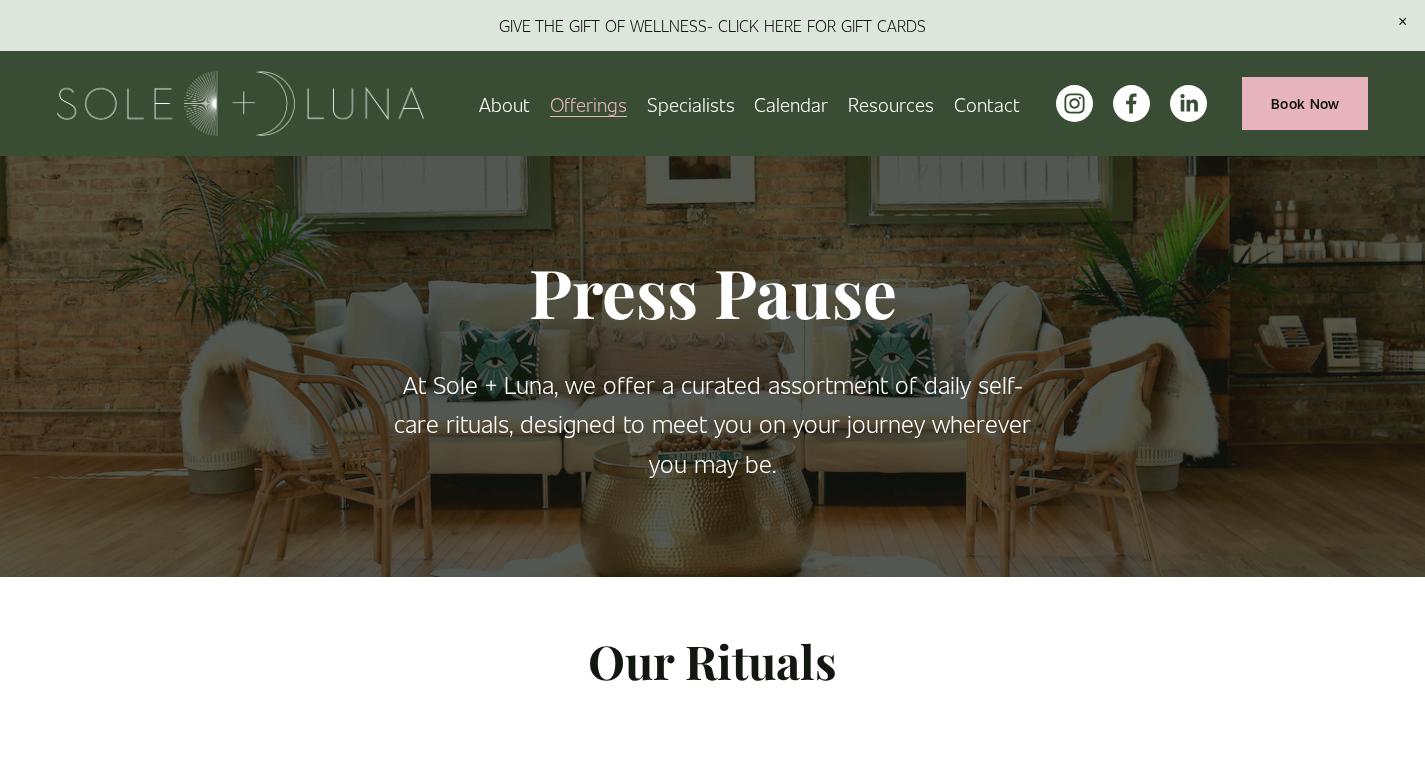 click on "Offerings" at bounding box center (588, 103) 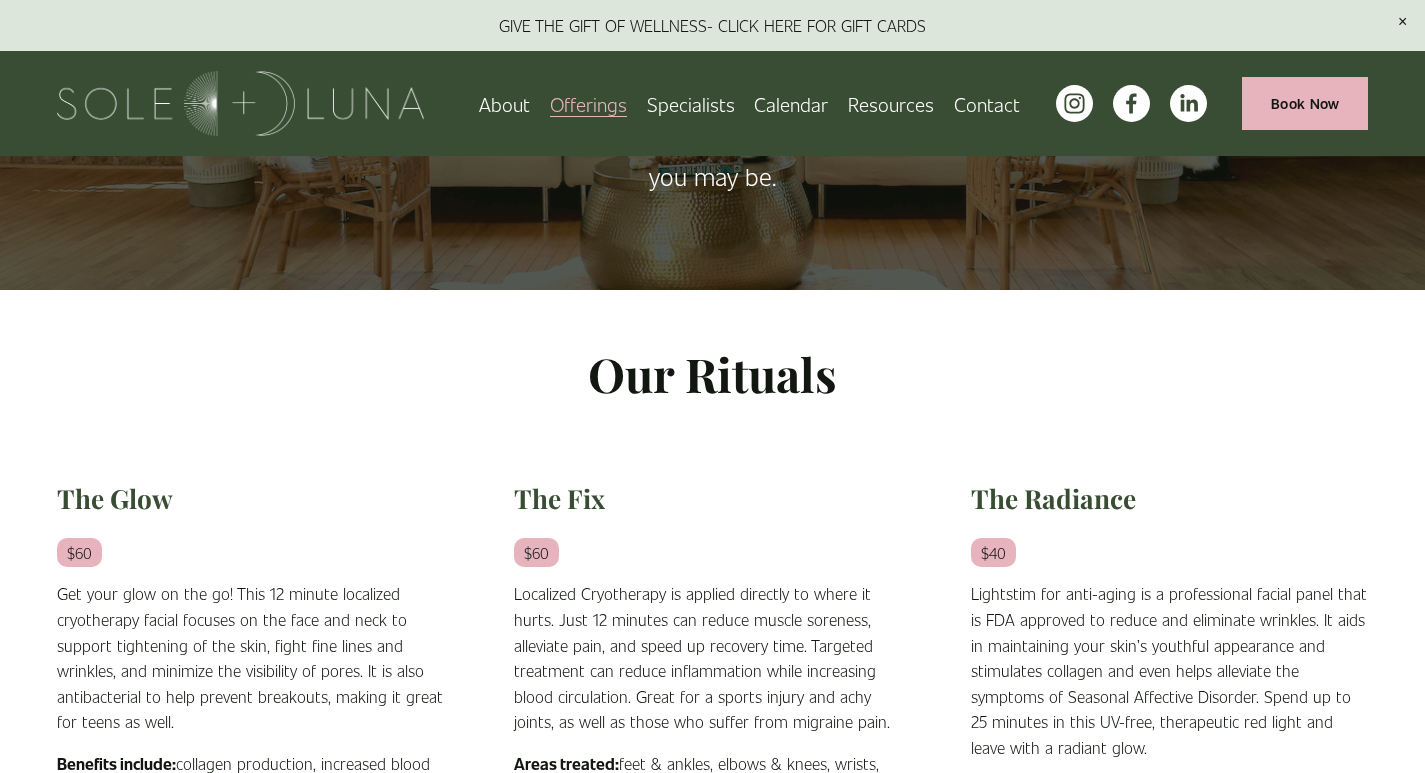 scroll, scrollTop: 0, scrollLeft: 0, axis: both 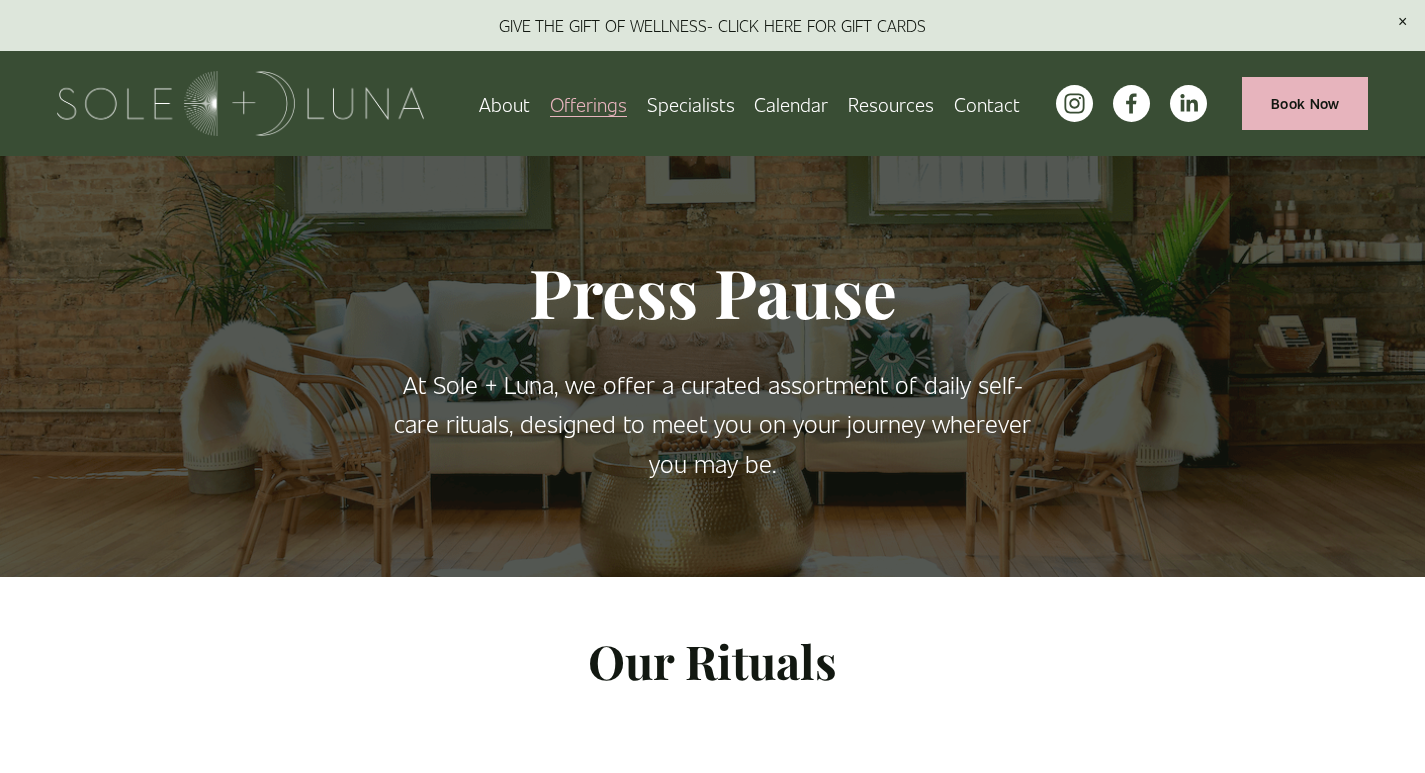 click on "Meditations" at bounding box center (0, 0) 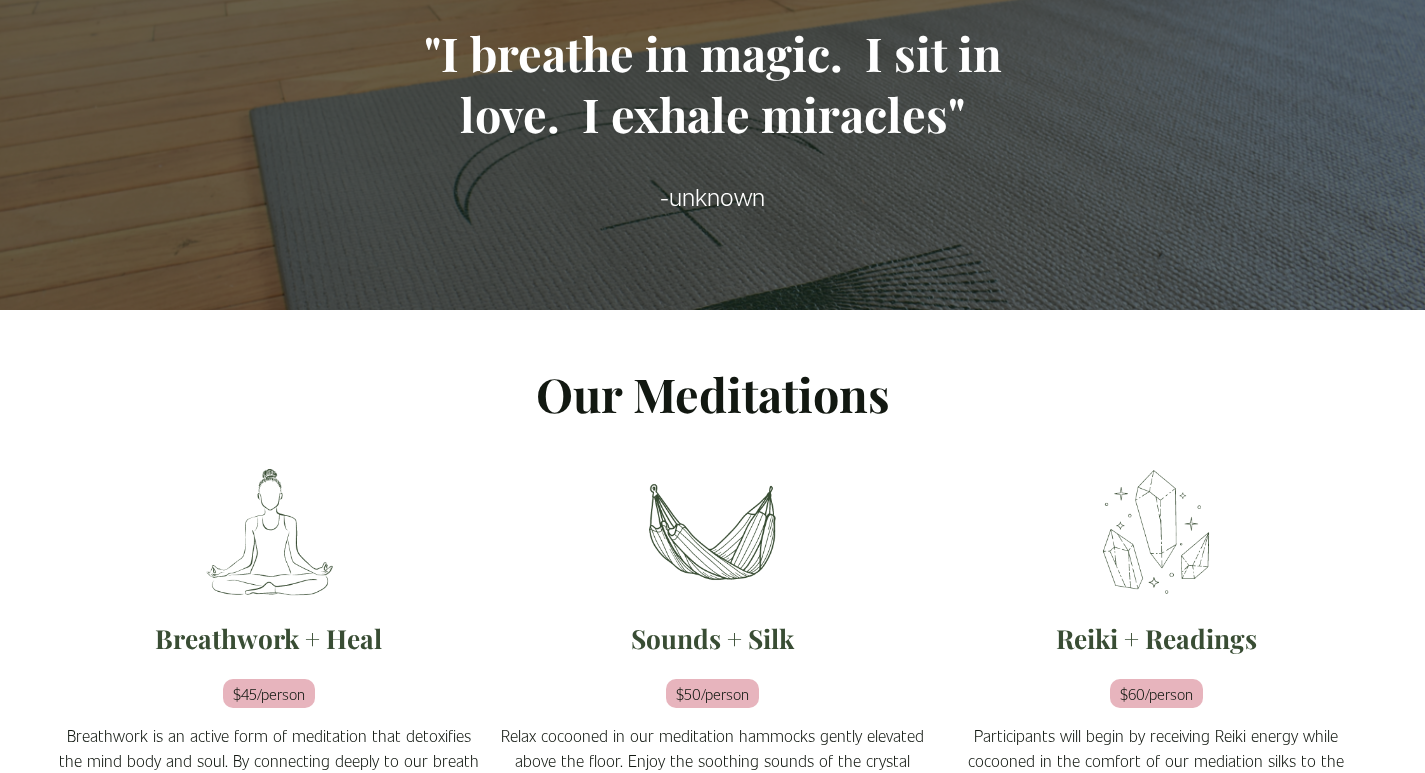 scroll, scrollTop: 500, scrollLeft: 0, axis: vertical 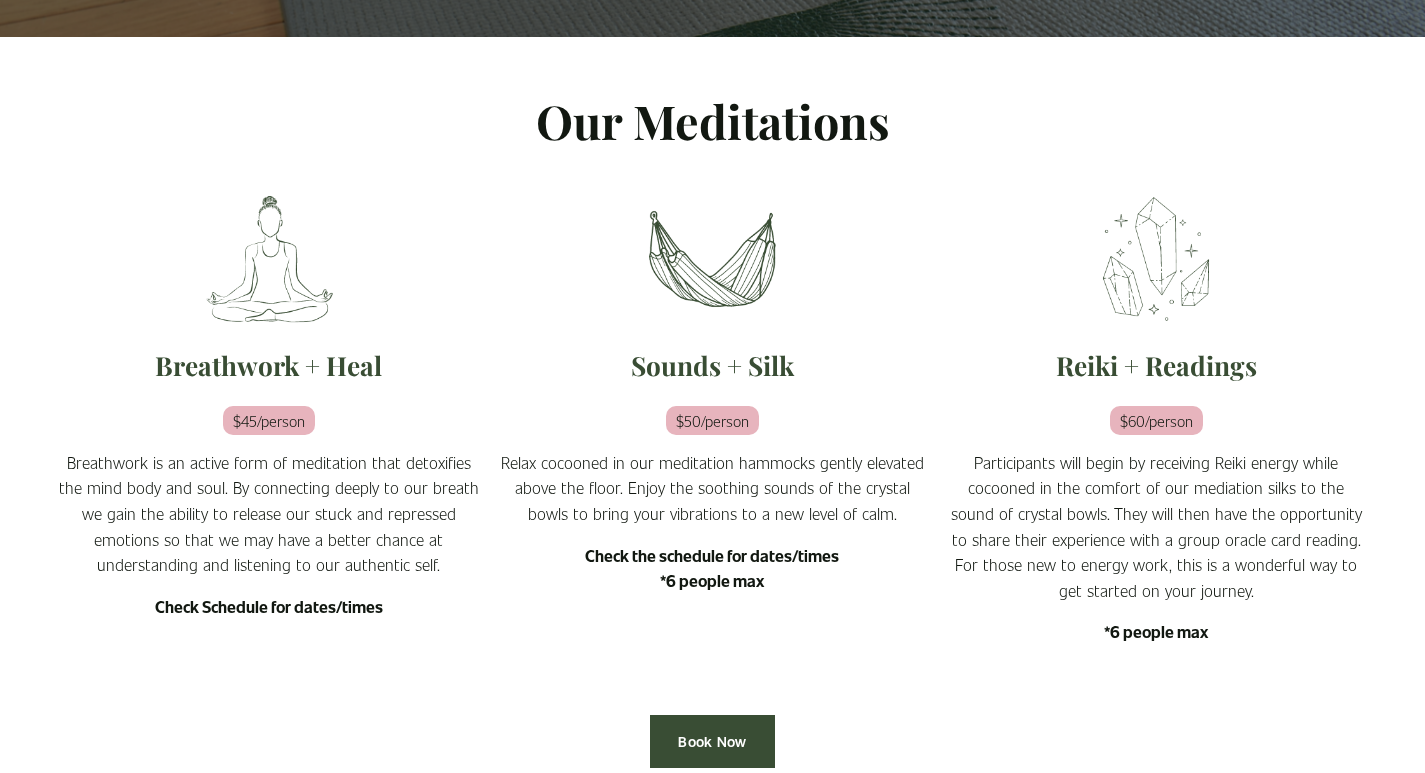 click on "Our Meditations" at bounding box center (712, 121) 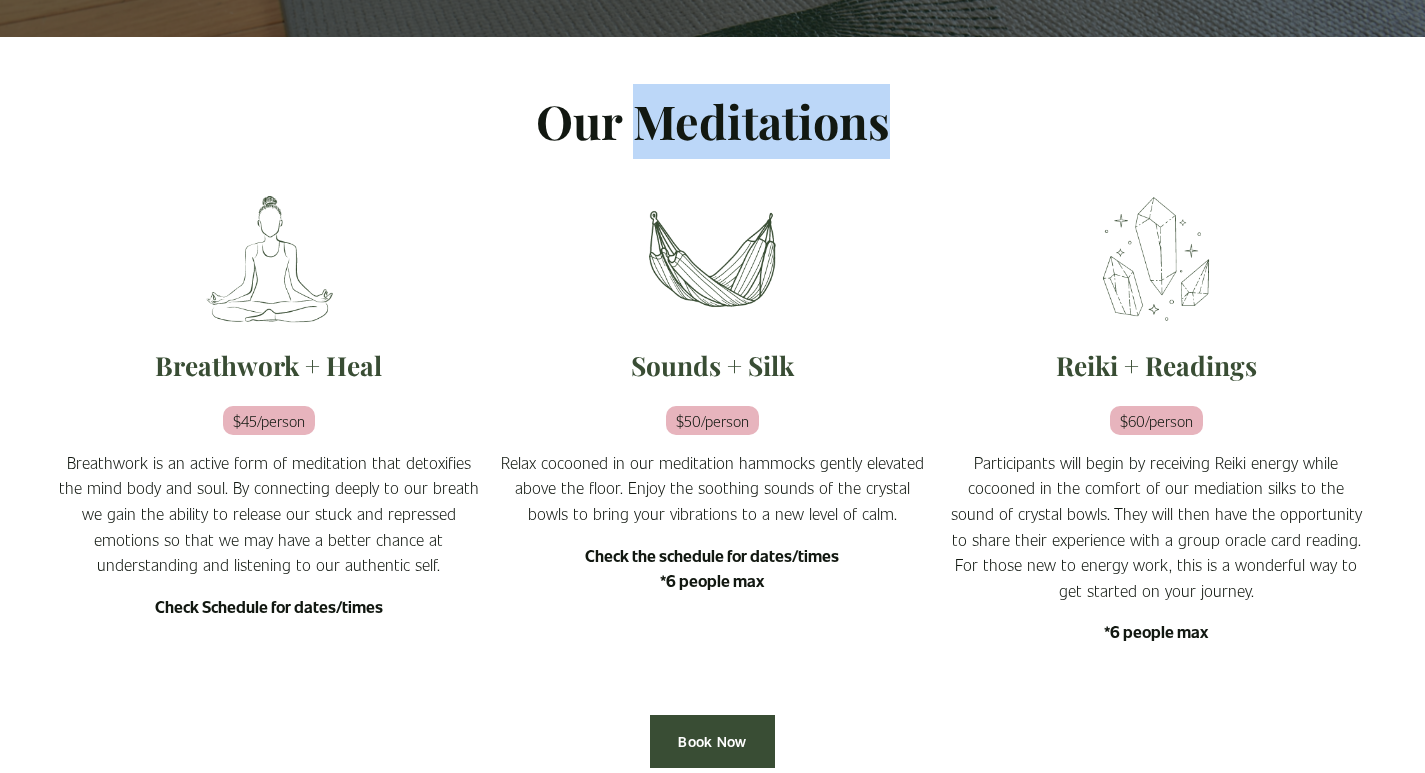 click on "Our Meditations" at bounding box center [712, 121] 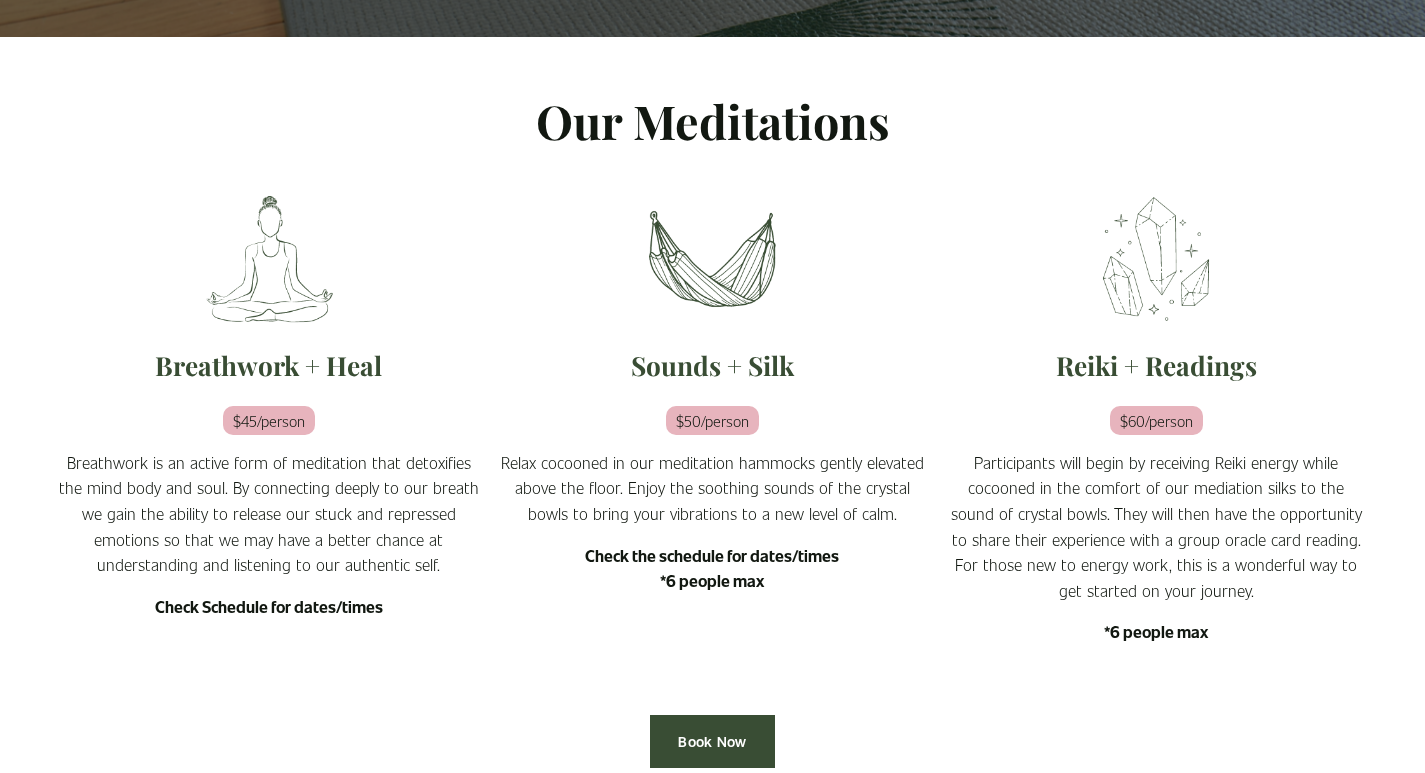 click on "Reiki + Readings" 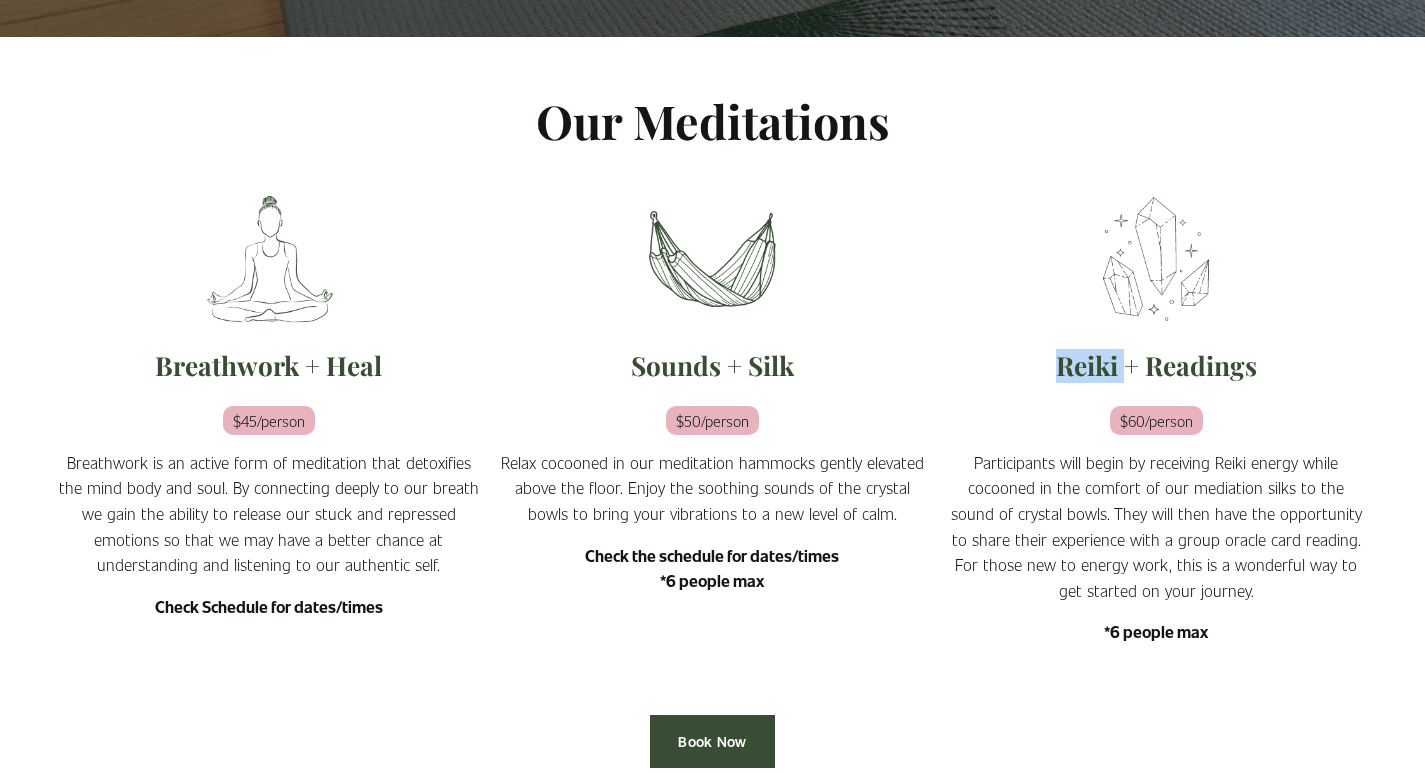 click on "Reiki + Readings" 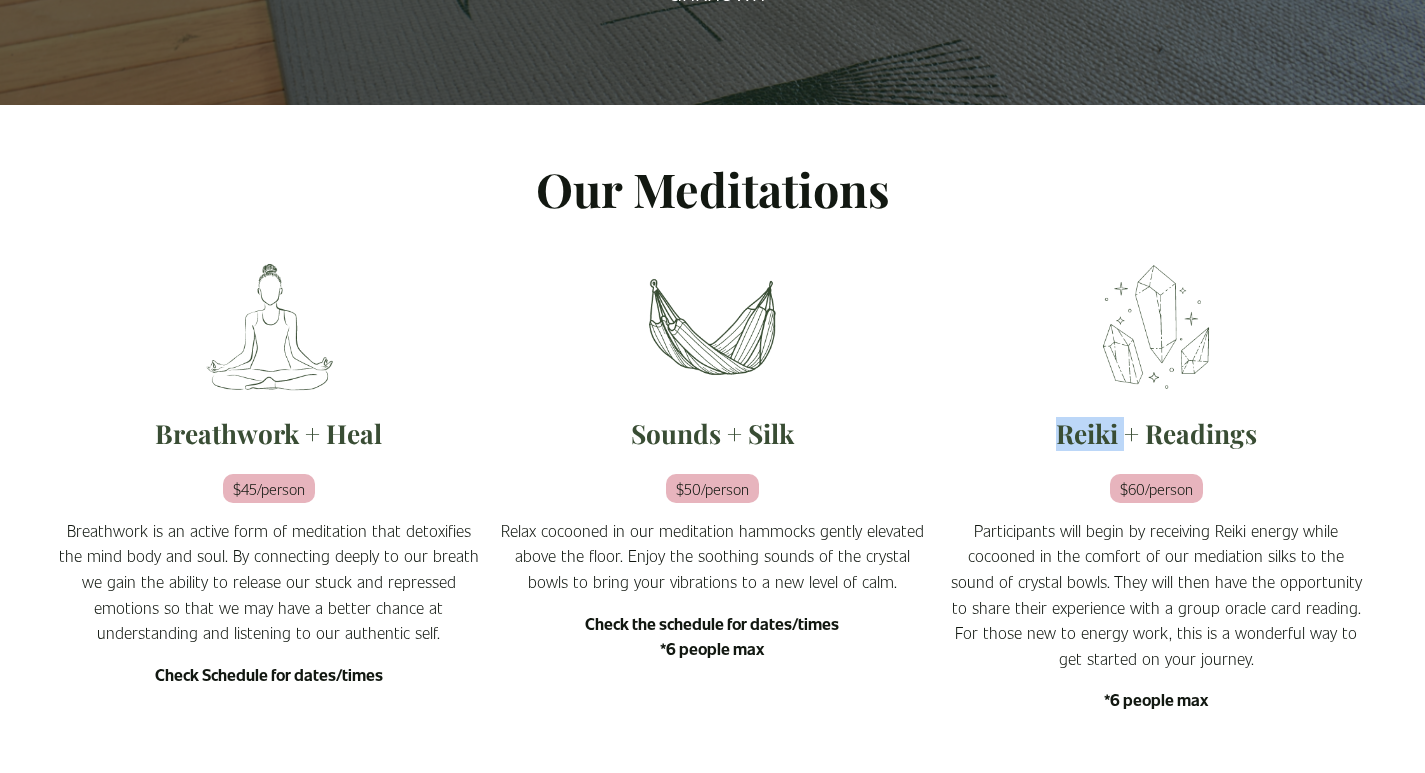 scroll, scrollTop: 0, scrollLeft: 0, axis: both 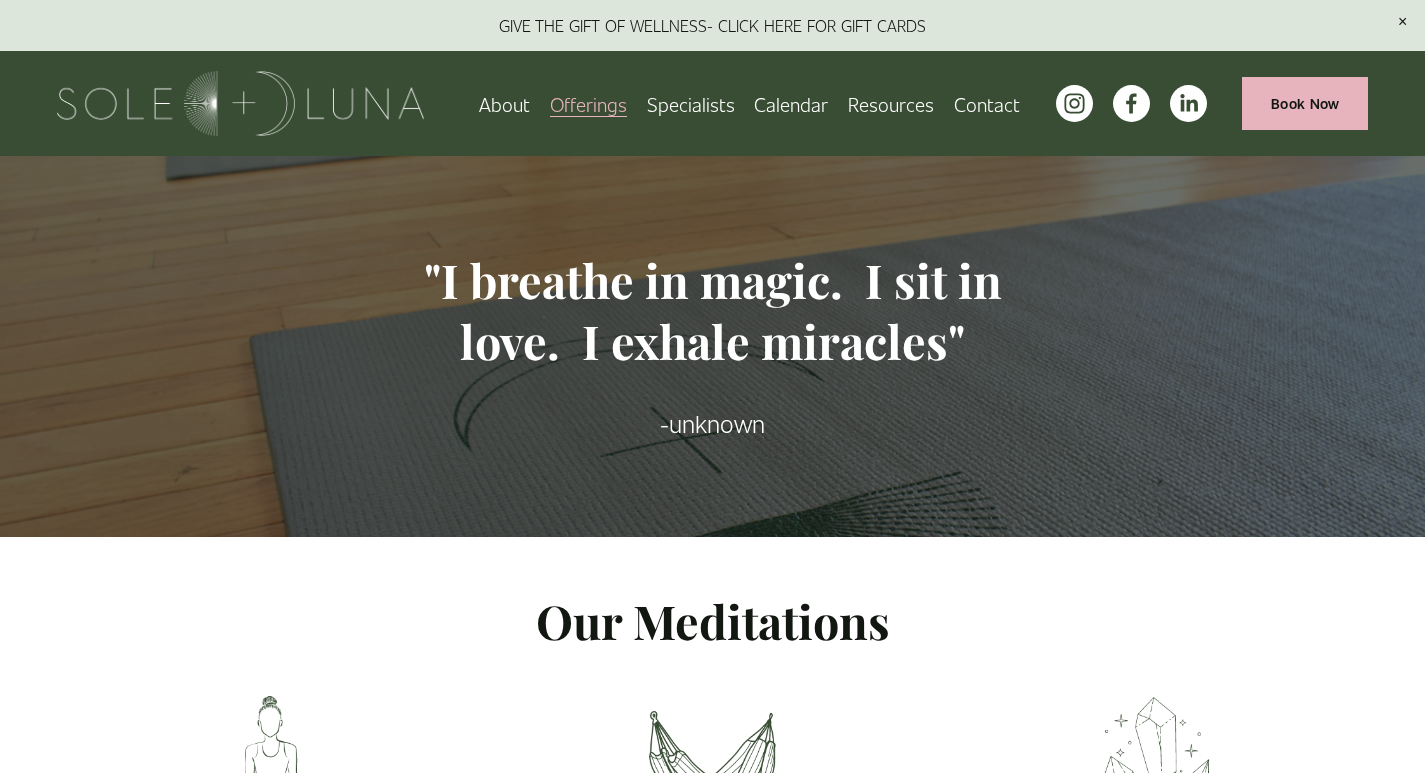 click on "Specialists" at bounding box center (691, 103) 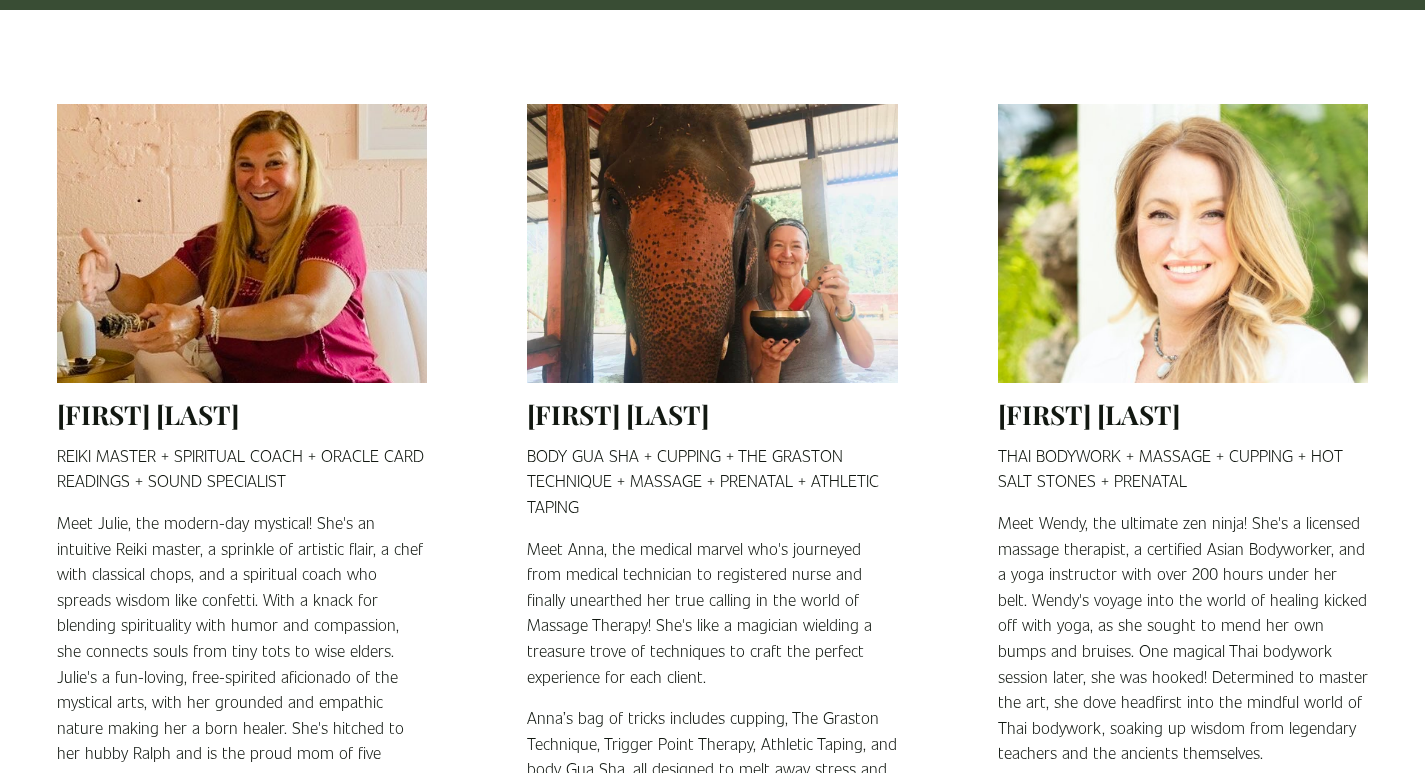 scroll, scrollTop: 800, scrollLeft: 0, axis: vertical 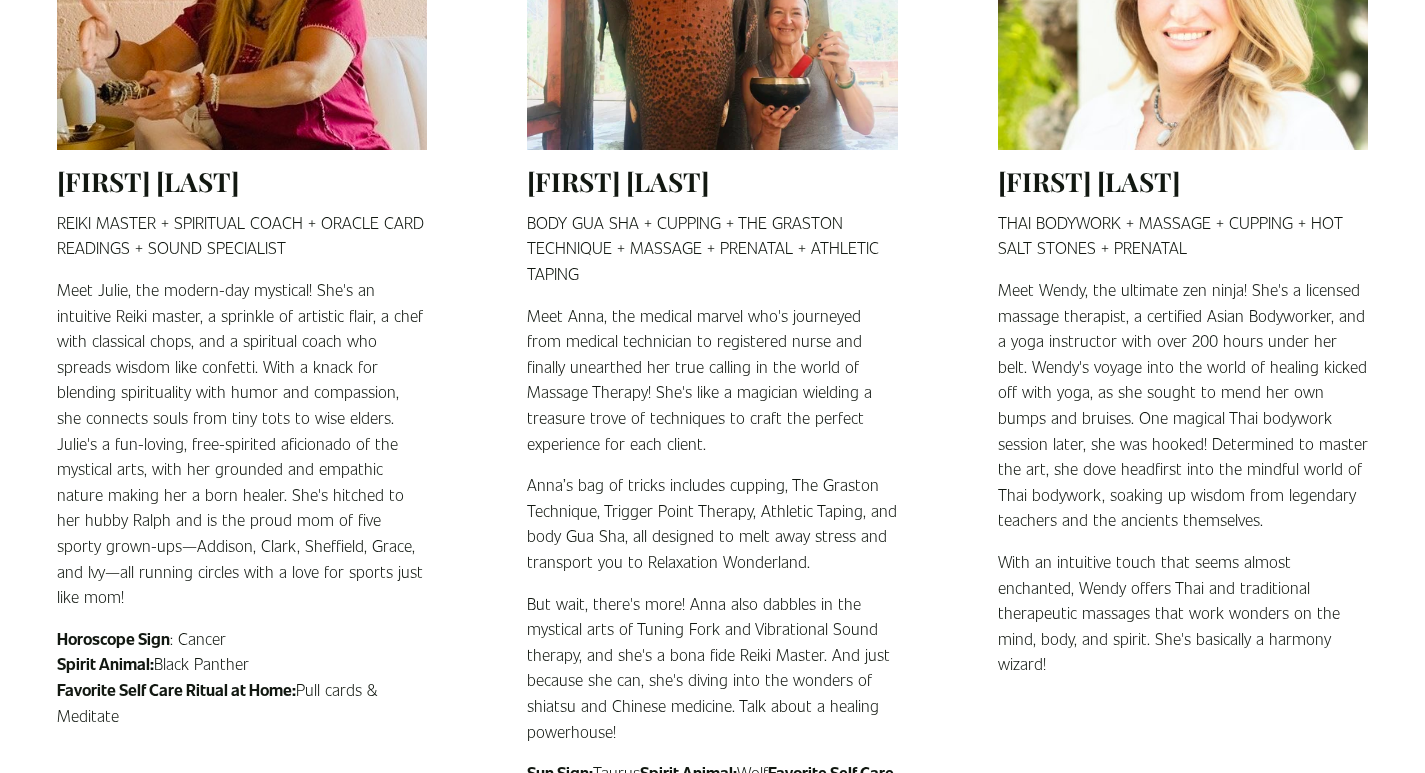 click on "THAI BODYWORK + MASSAGE + CUPPING + HOT SALT STONES + PRENATAL" 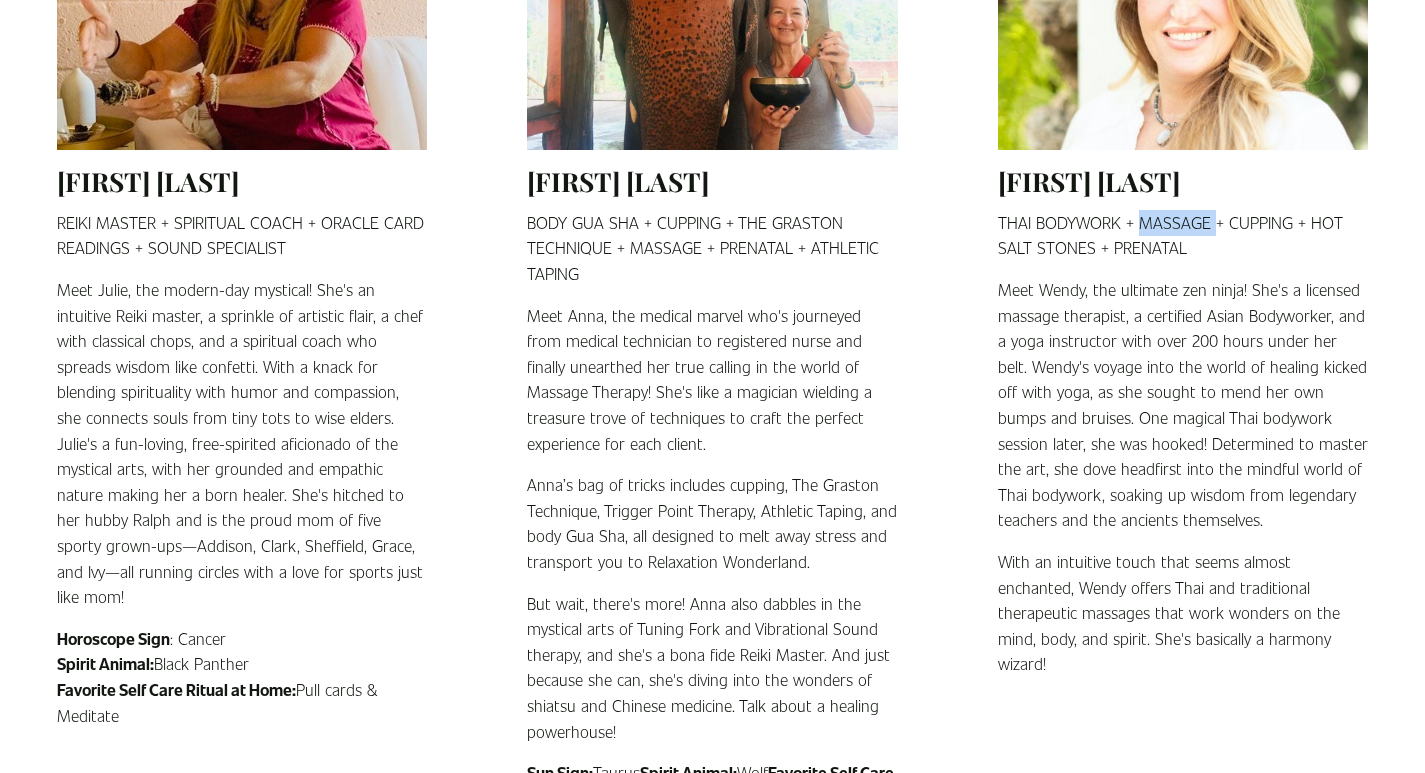 click on "THAI BODYWORK + MASSAGE + CUPPING + HOT SALT STONES + PRENATAL" 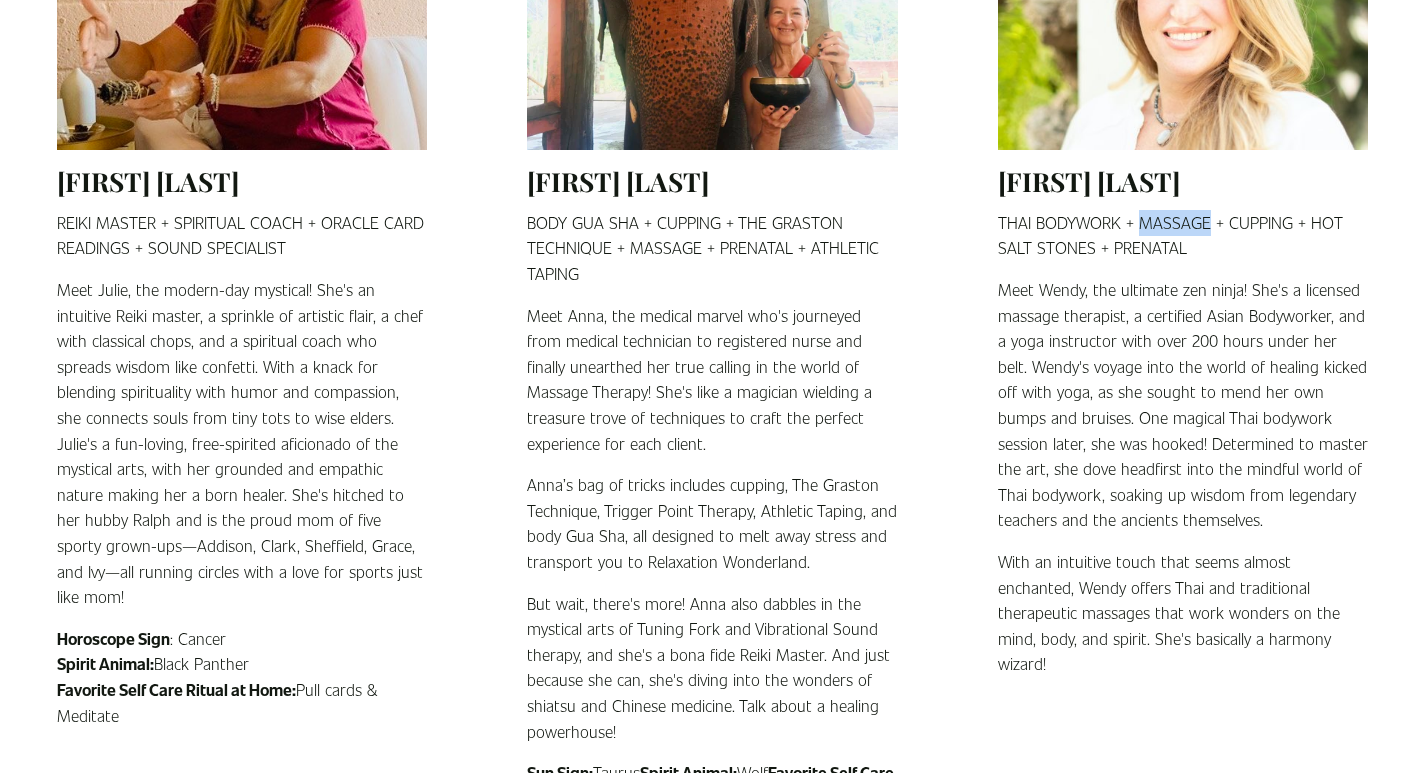 copy on "MASSAGE" 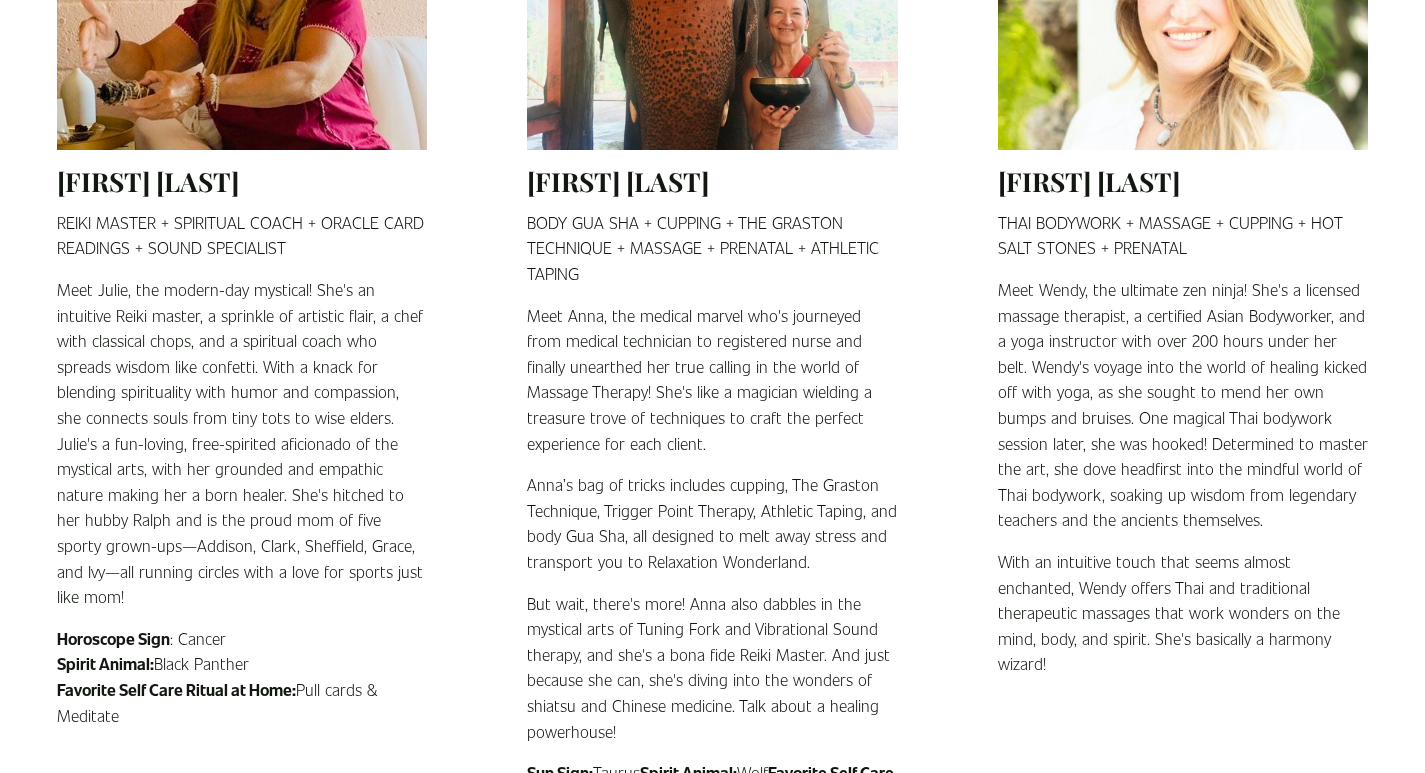 click on "Meet Anna, the medical marvel who's journeyed from medical technician to registered nurse and finally unearthed her true calling in the world of Massage Therapy! She's like a magician wielding a treasure trove of techniques to craft the perfect experience for each client." 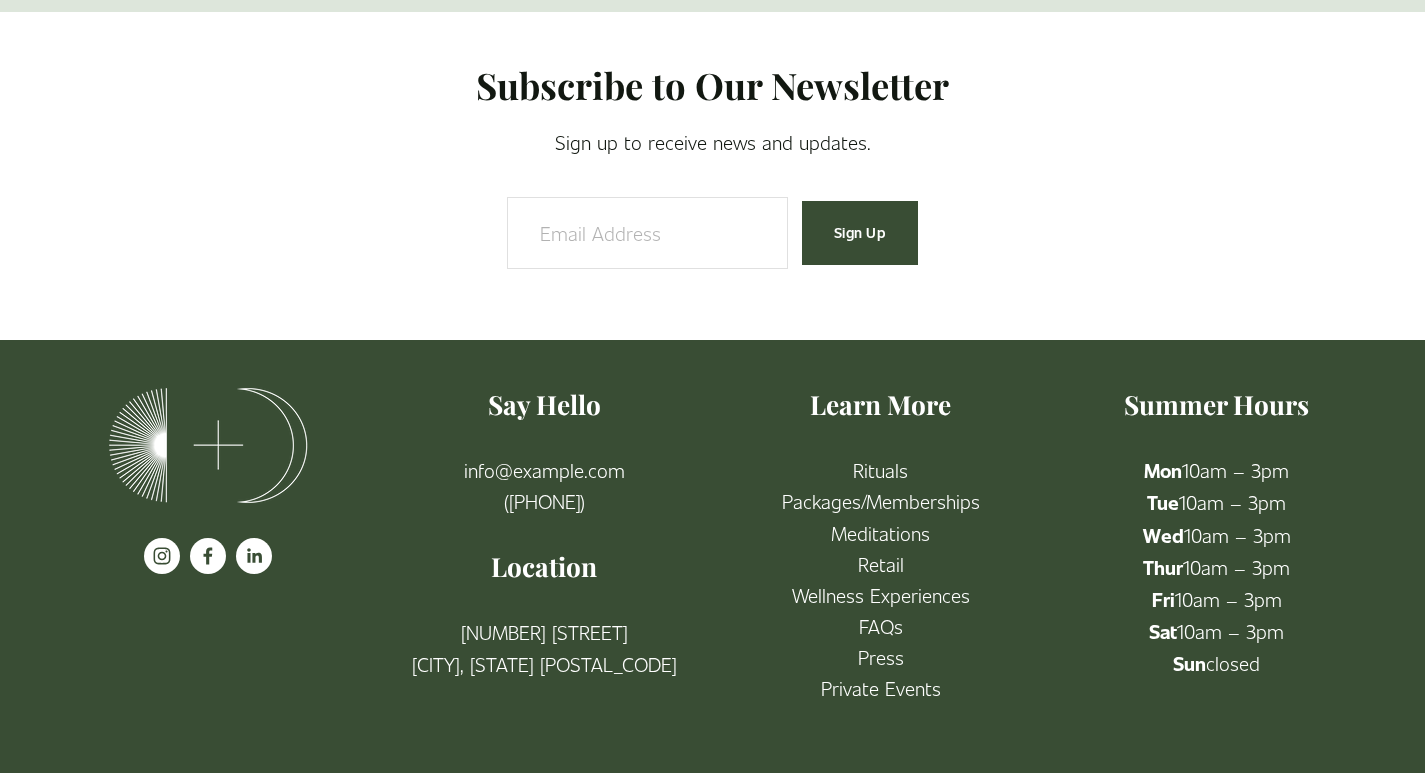scroll, scrollTop: 3418, scrollLeft: 0, axis: vertical 